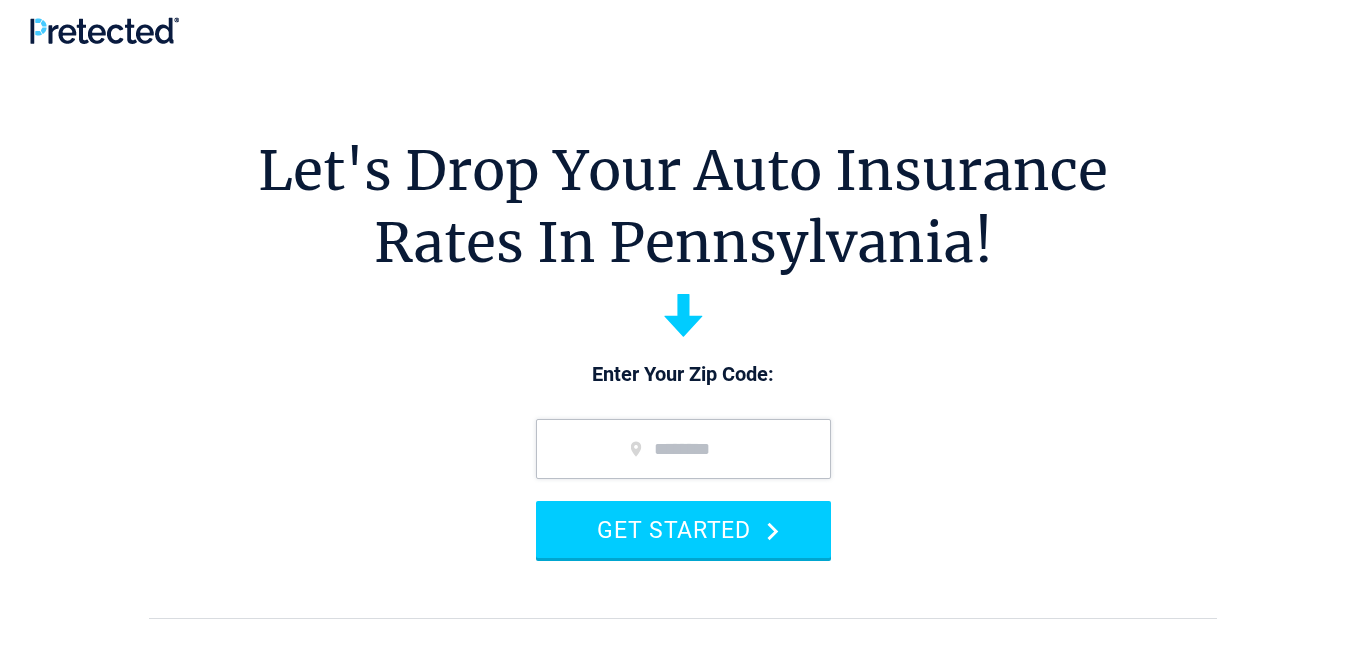scroll, scrollTop: 0, scrollLeft: 0, axis: both 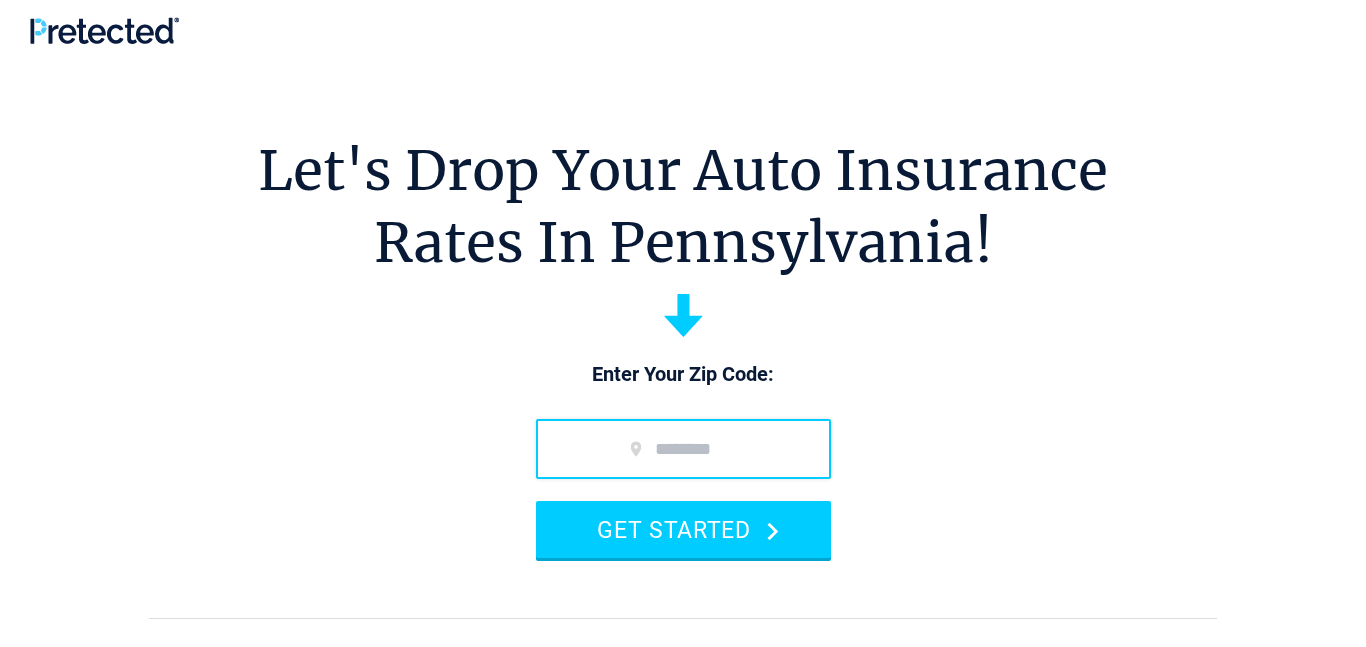 click at bounding box center (683, 449) 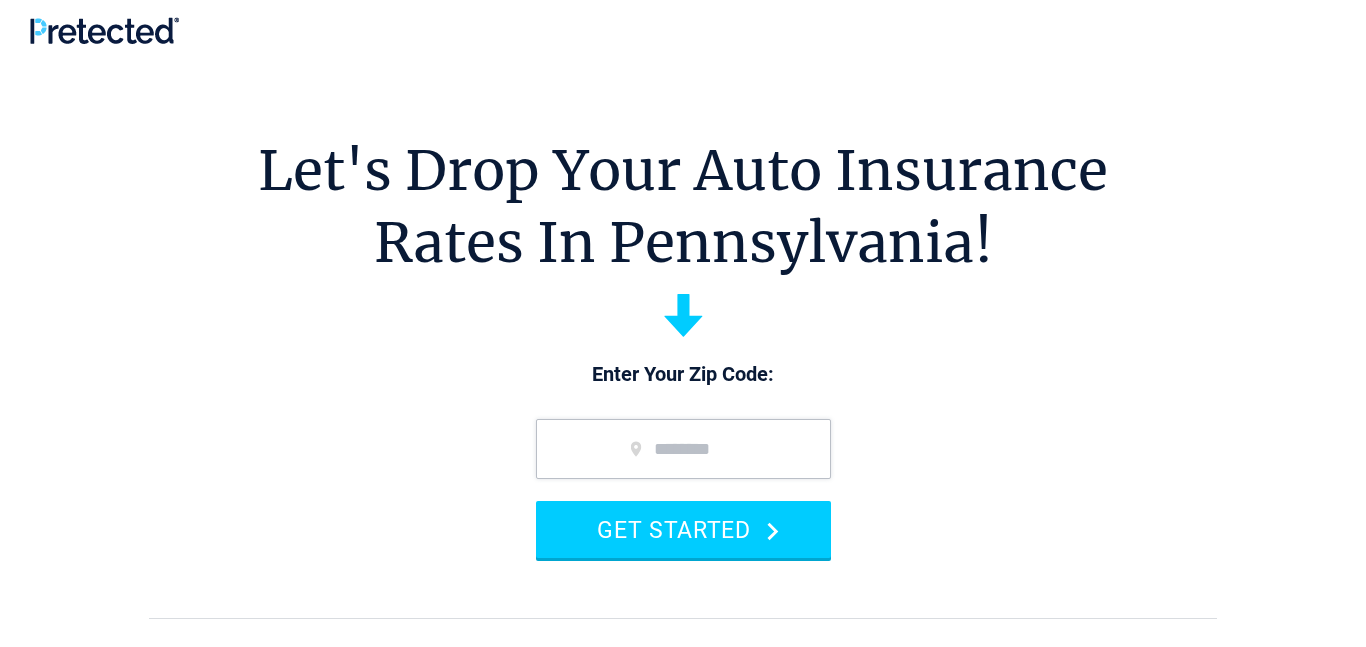 type on "*****" 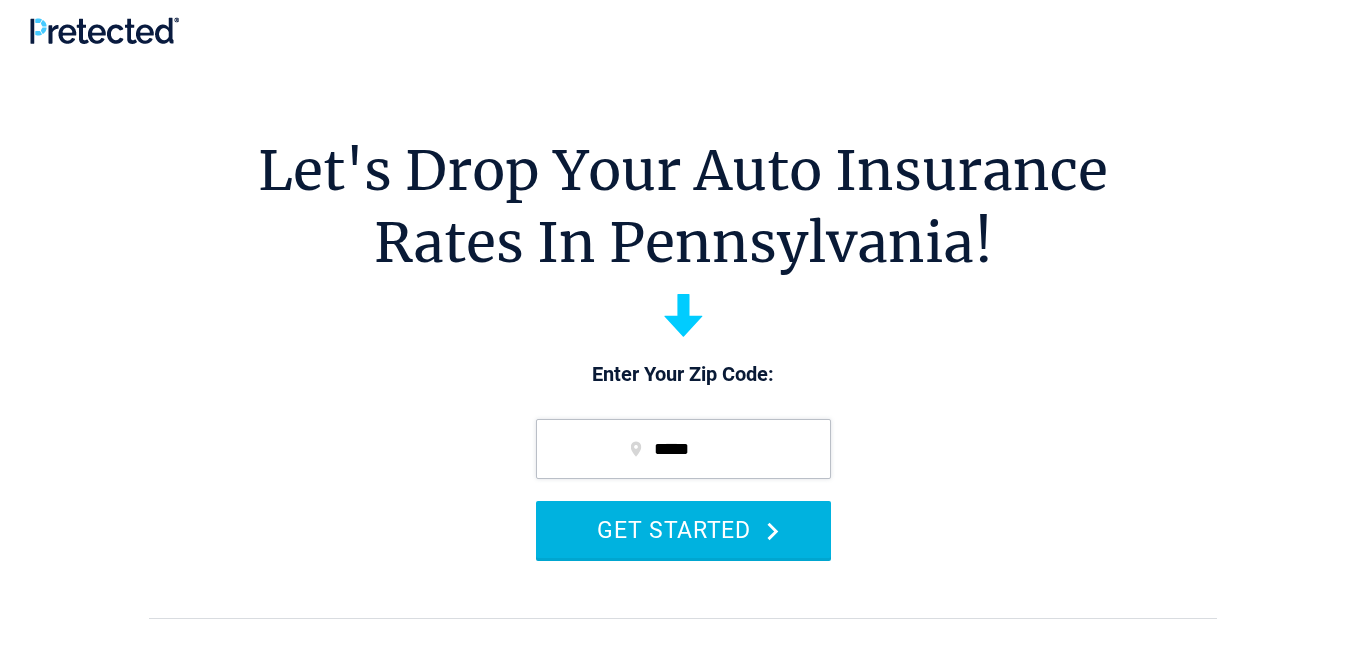 click on "GET STARTED" at bounding box center (683, 529) 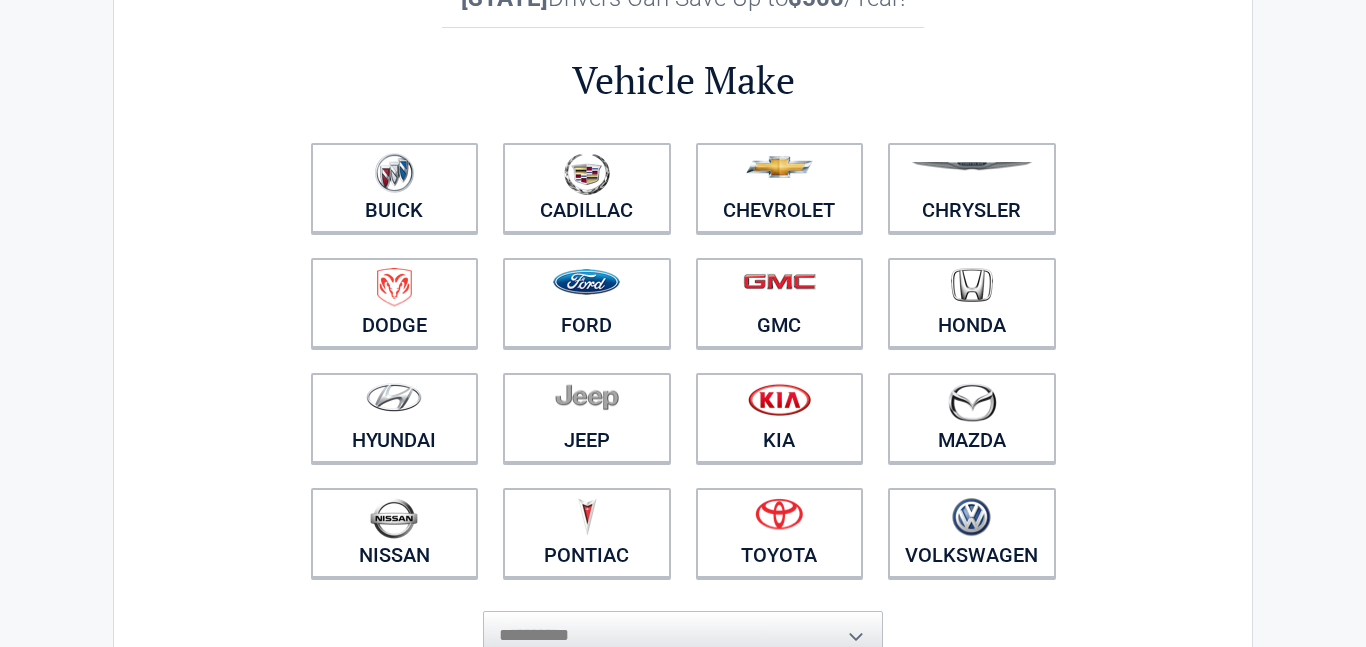 scroll, scrollTop: 121, scrollLeft: 0, axis: vertical 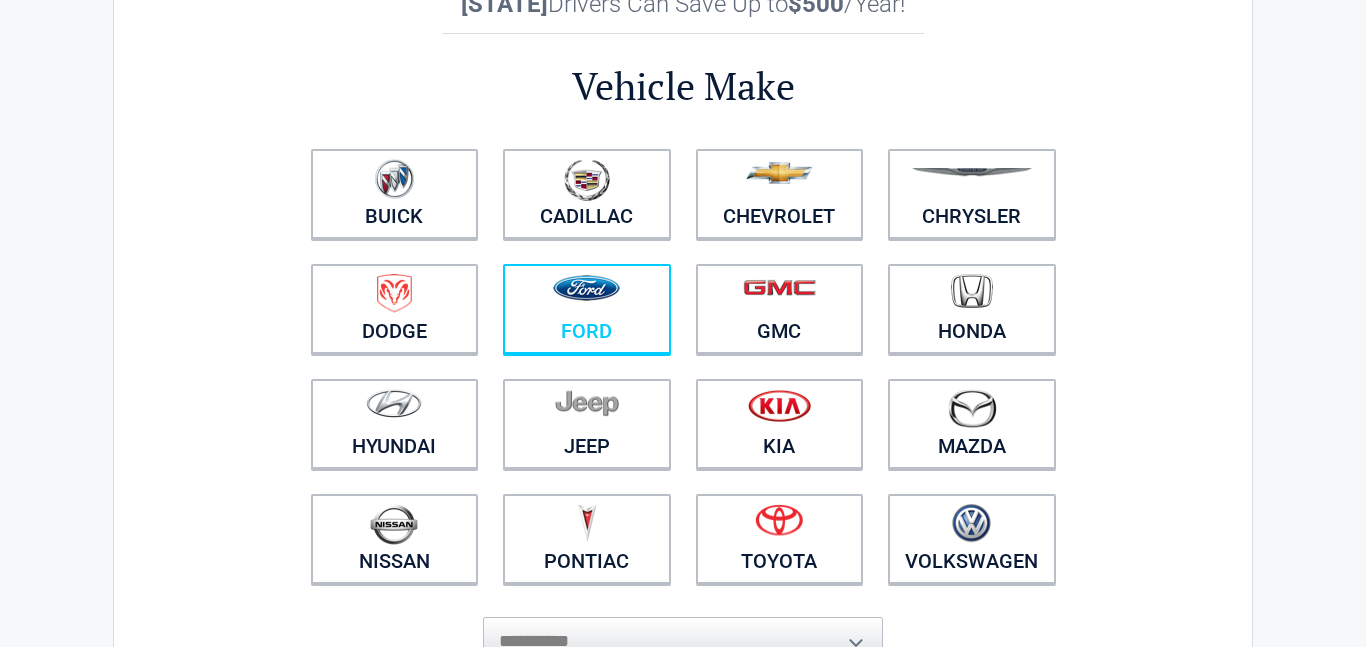 click at bounding box center [587, 296] 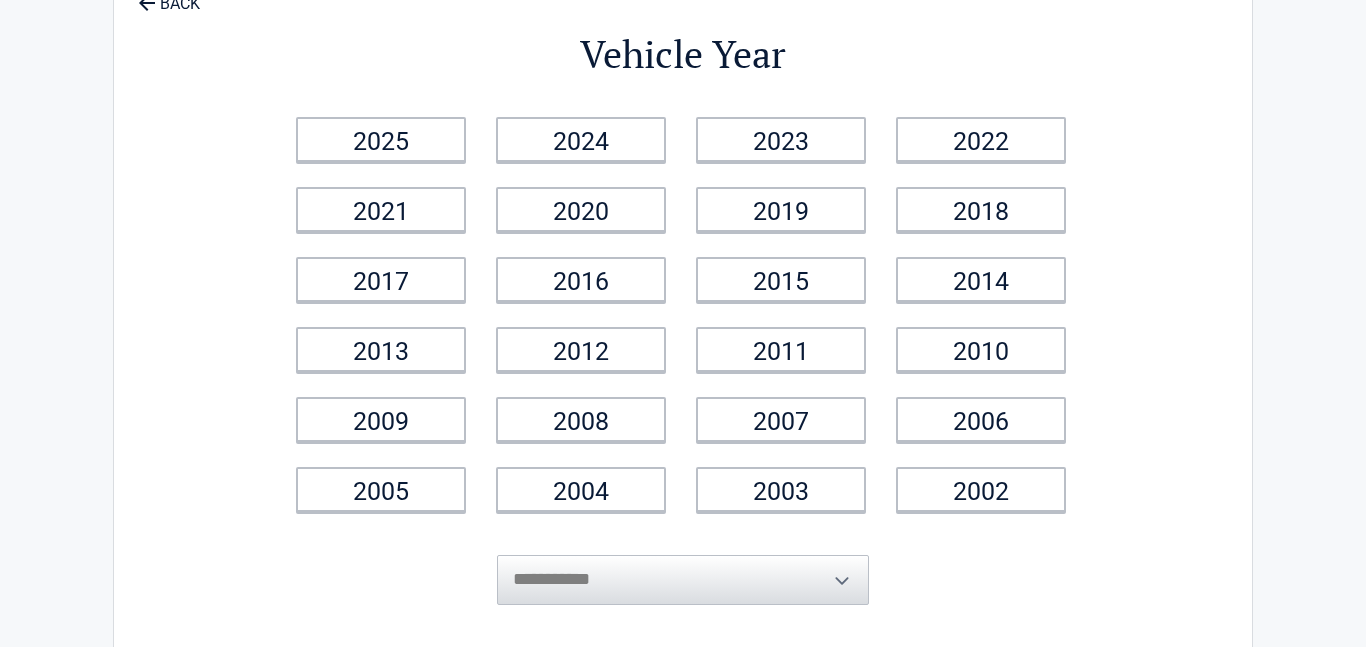 scroll, scrollTop: 110, scrollLeft: 0, axis: vertical 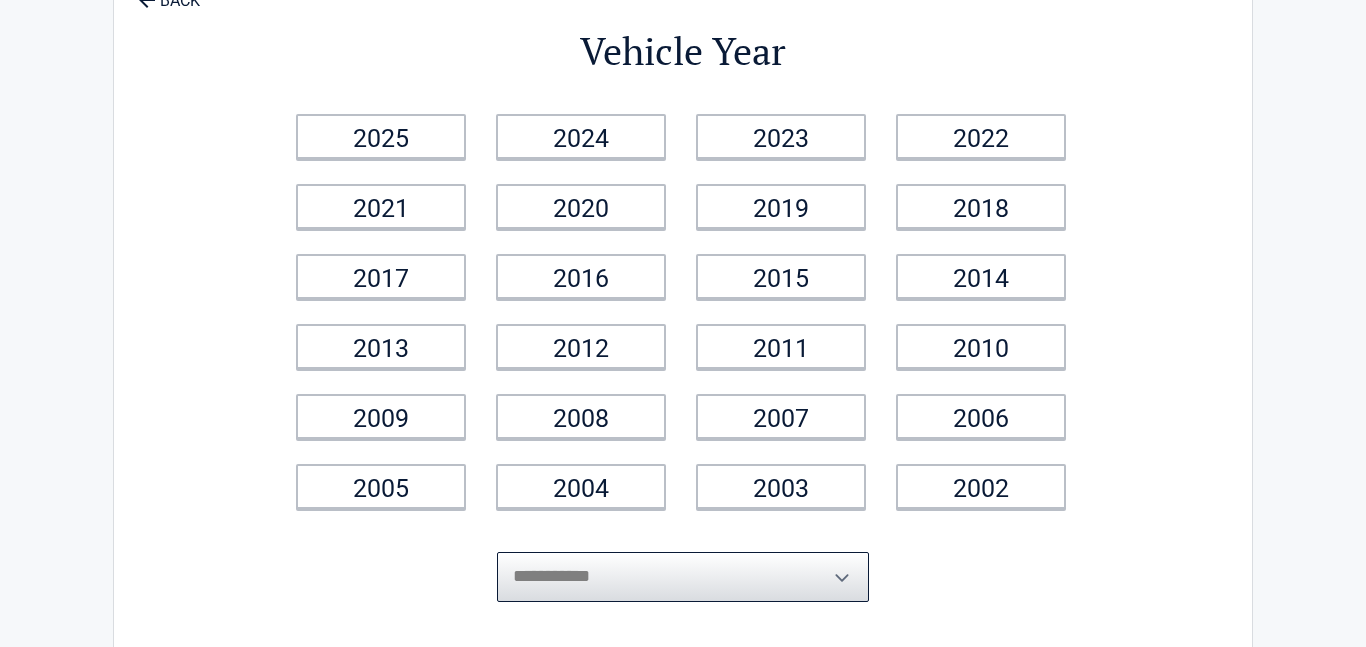 click on "**********" at bounding box center [683, 577] 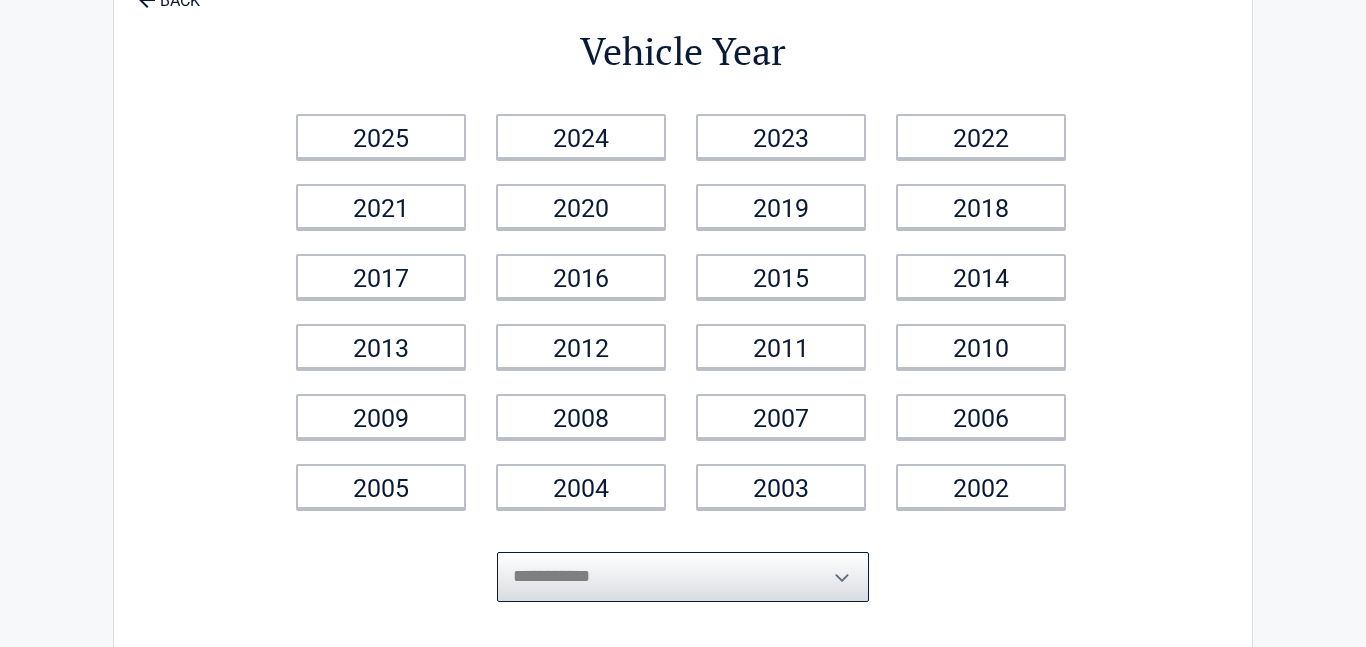 select on "****" 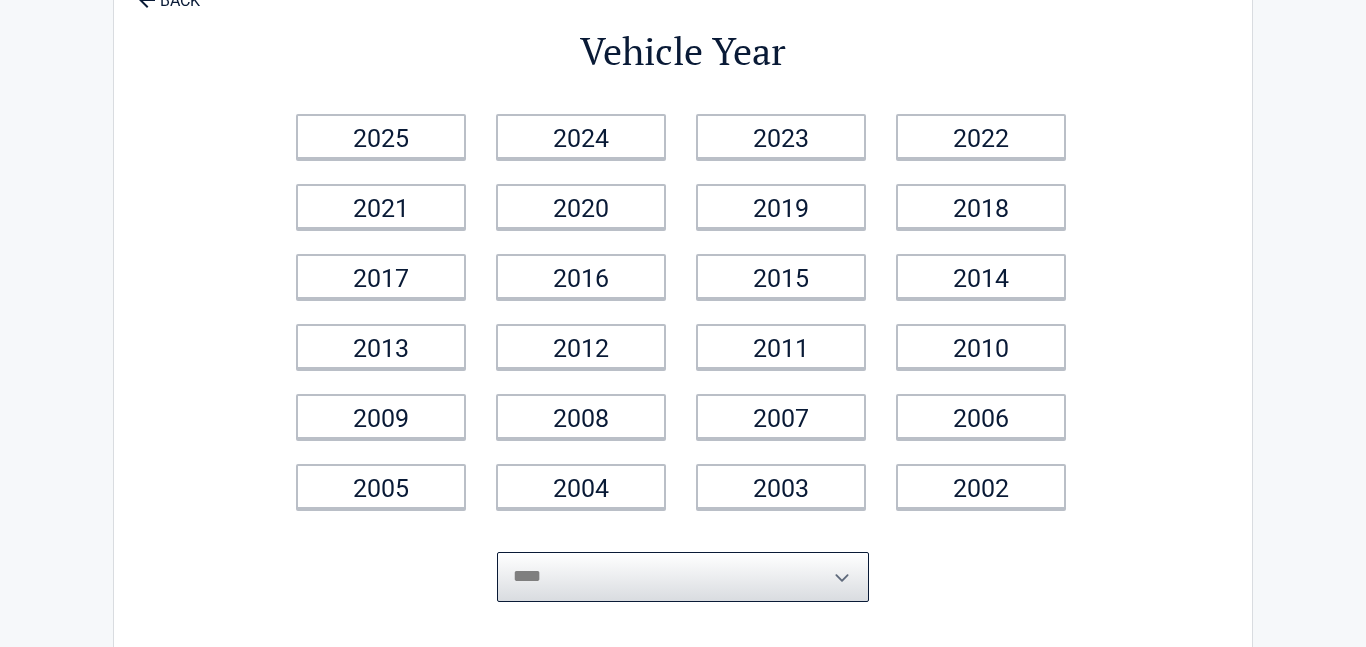 click on "**********" at bounding box center [683, 577] 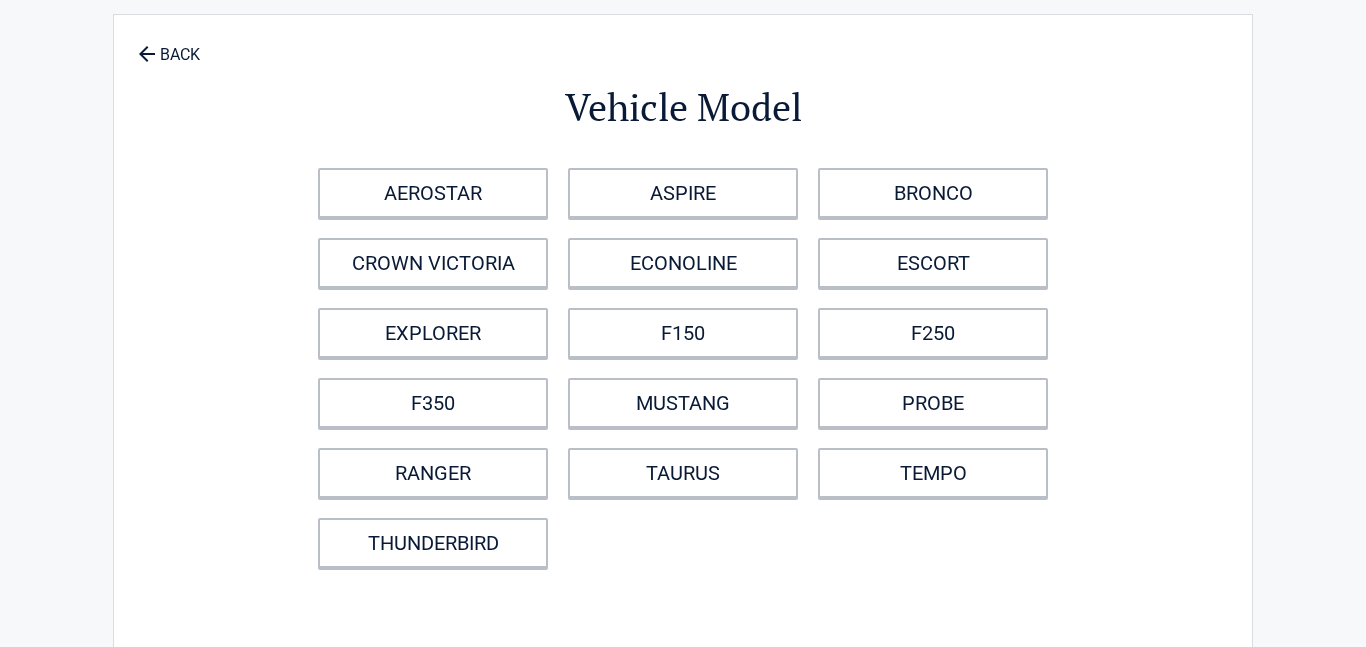 scroll, scrollTop: 0, scrollLeft: 0, axis: both 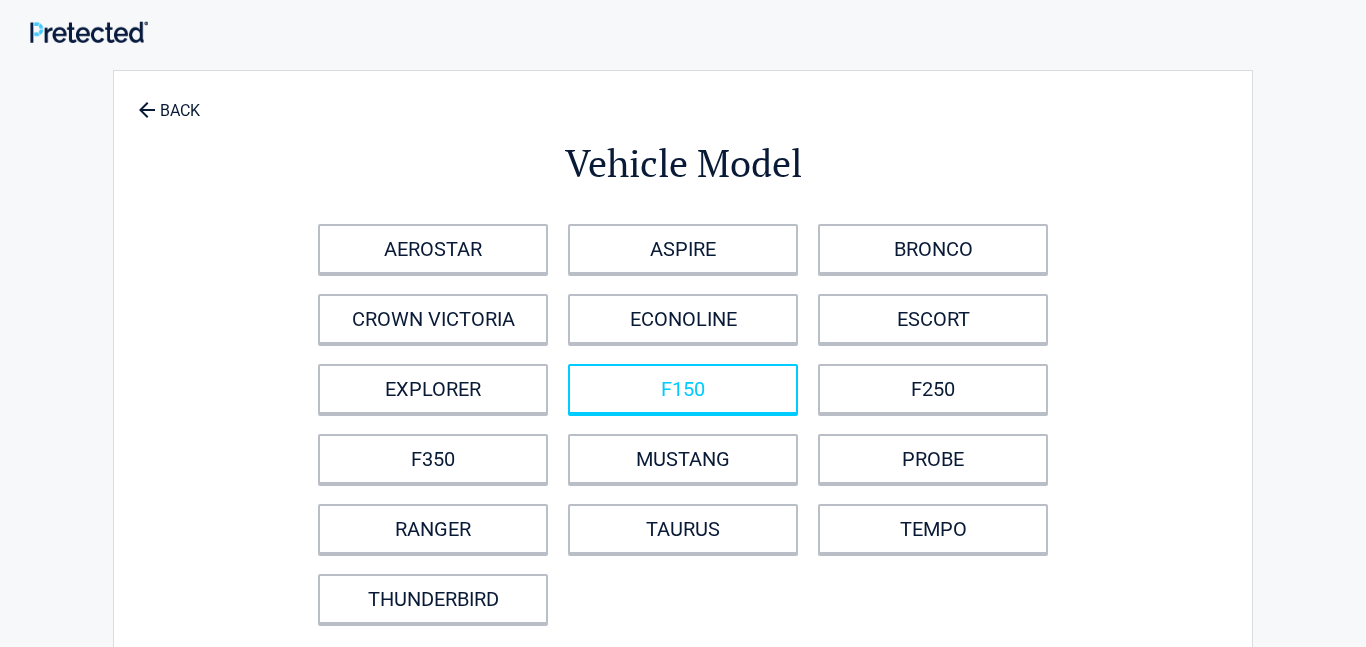 click on "F150" at bounding box center [683, 389] 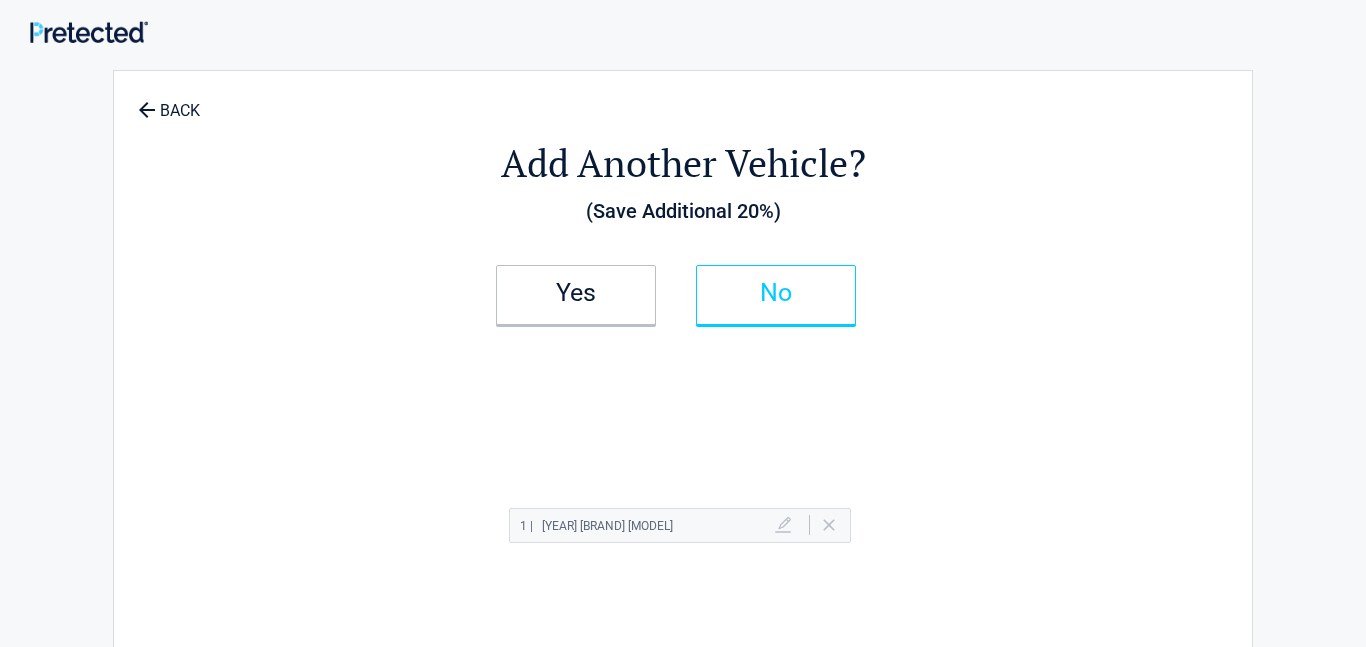click on "No" at bounding box center [776, 295] 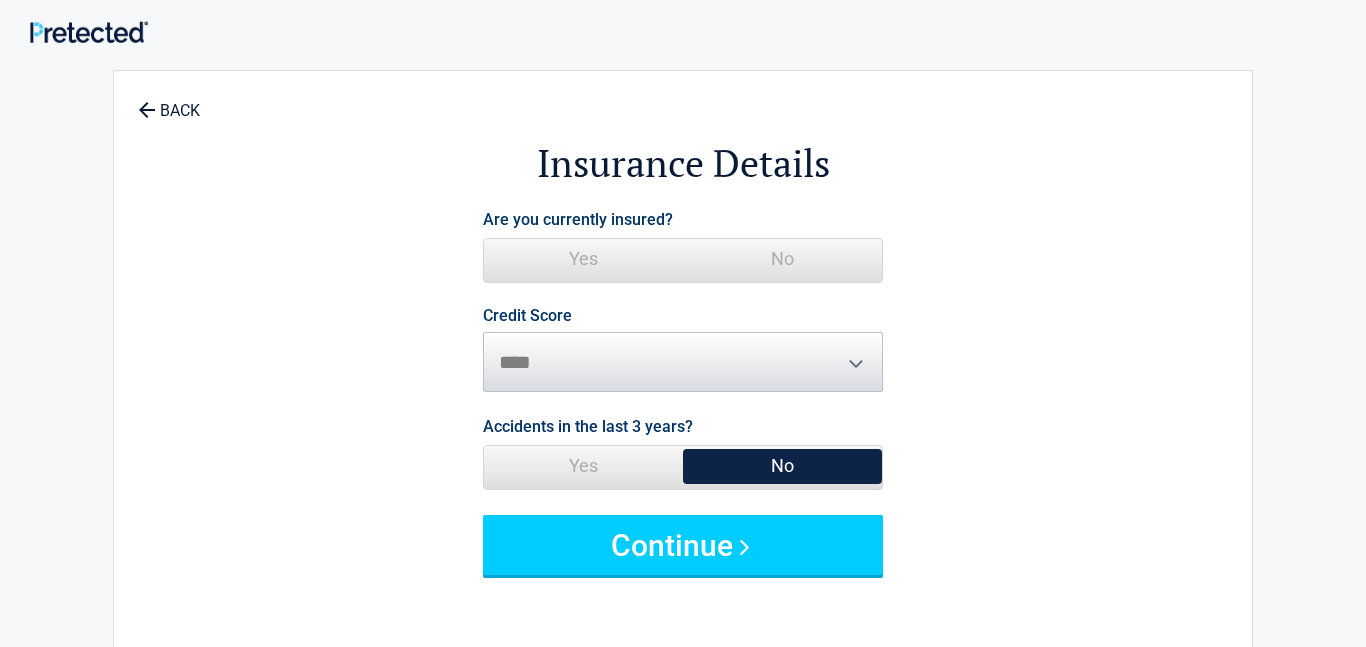 click on "Yes" at bounding box center (583, 259) 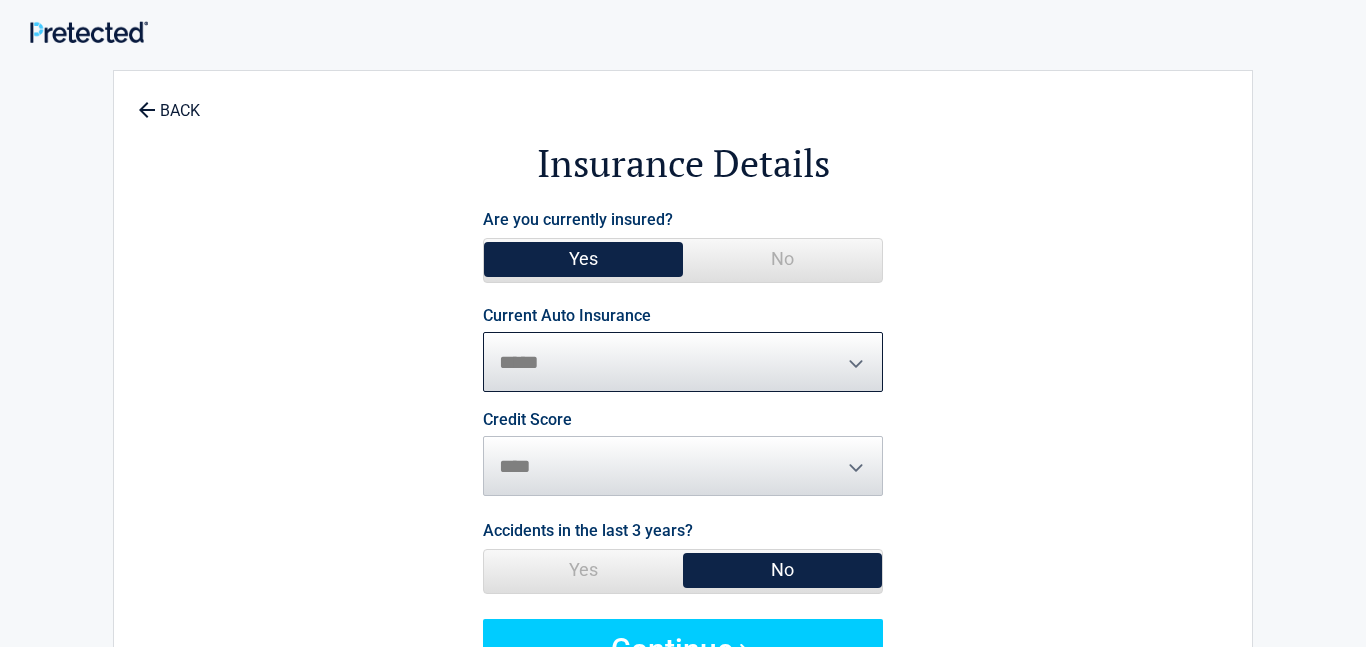 click on "**********" at bounding box center (683, 362) 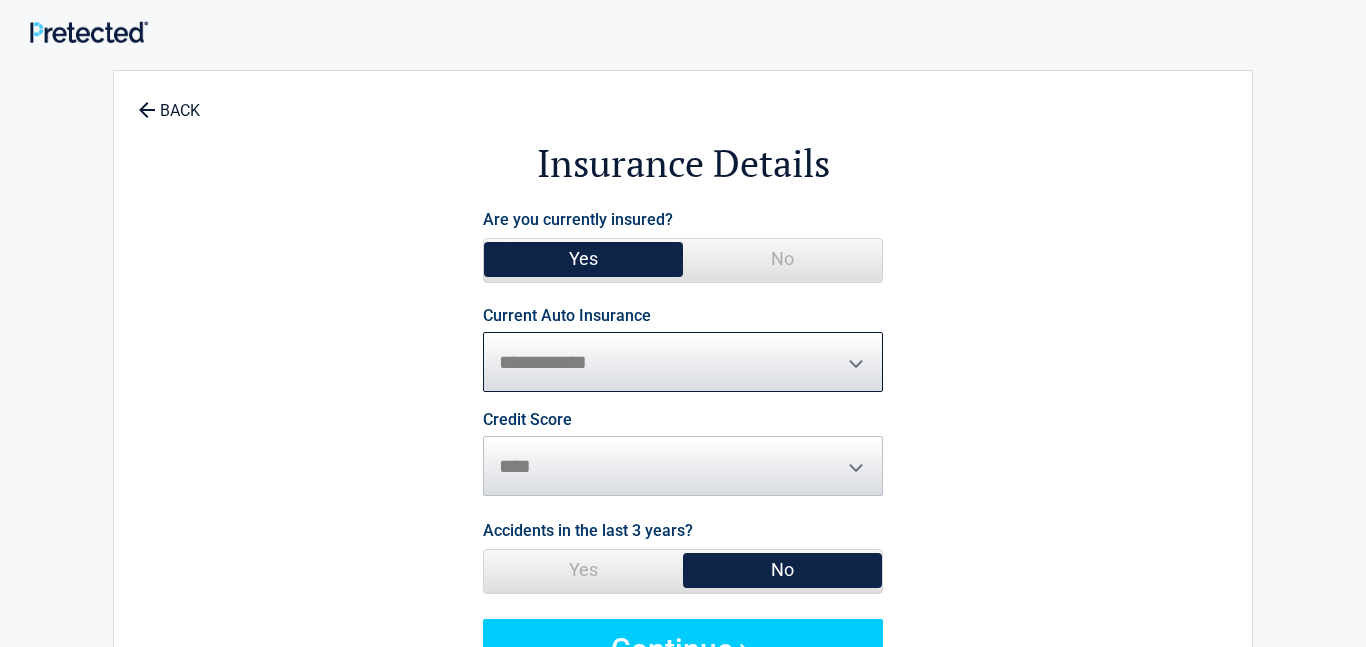 click on "**********" at bounding box center (683, 362) 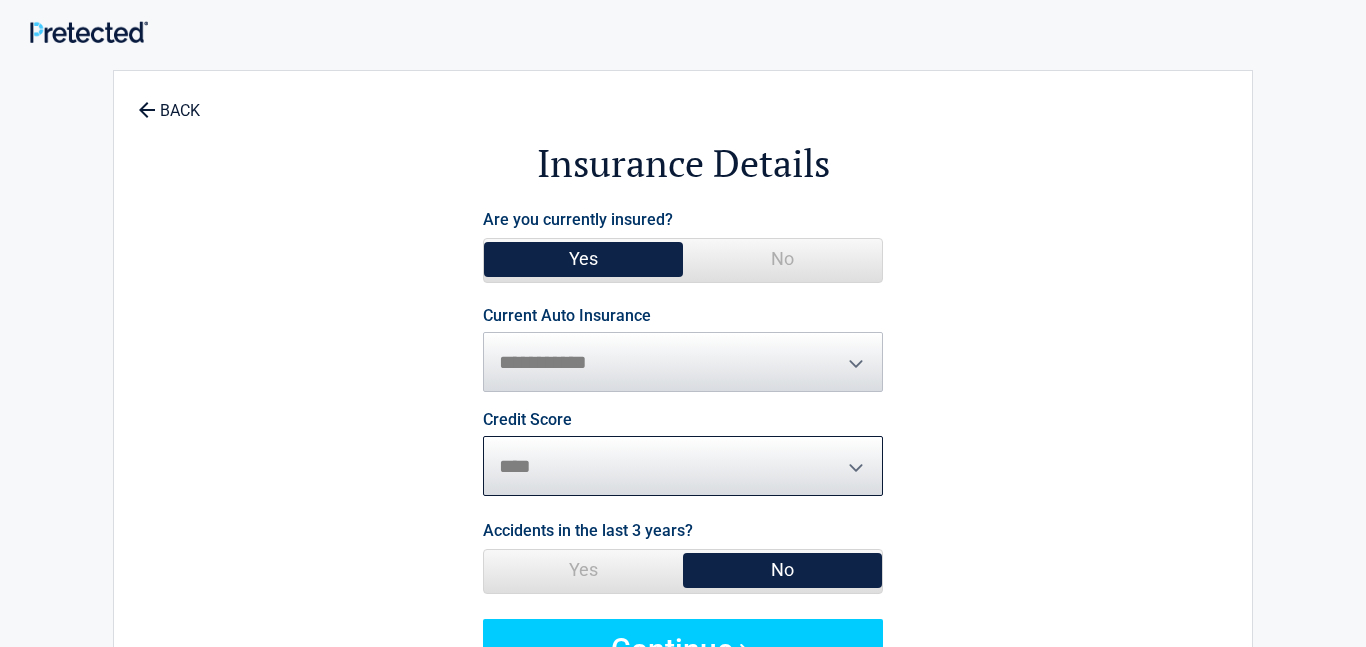click on "*********
****
*******
****" at bounding box center [683, 466] 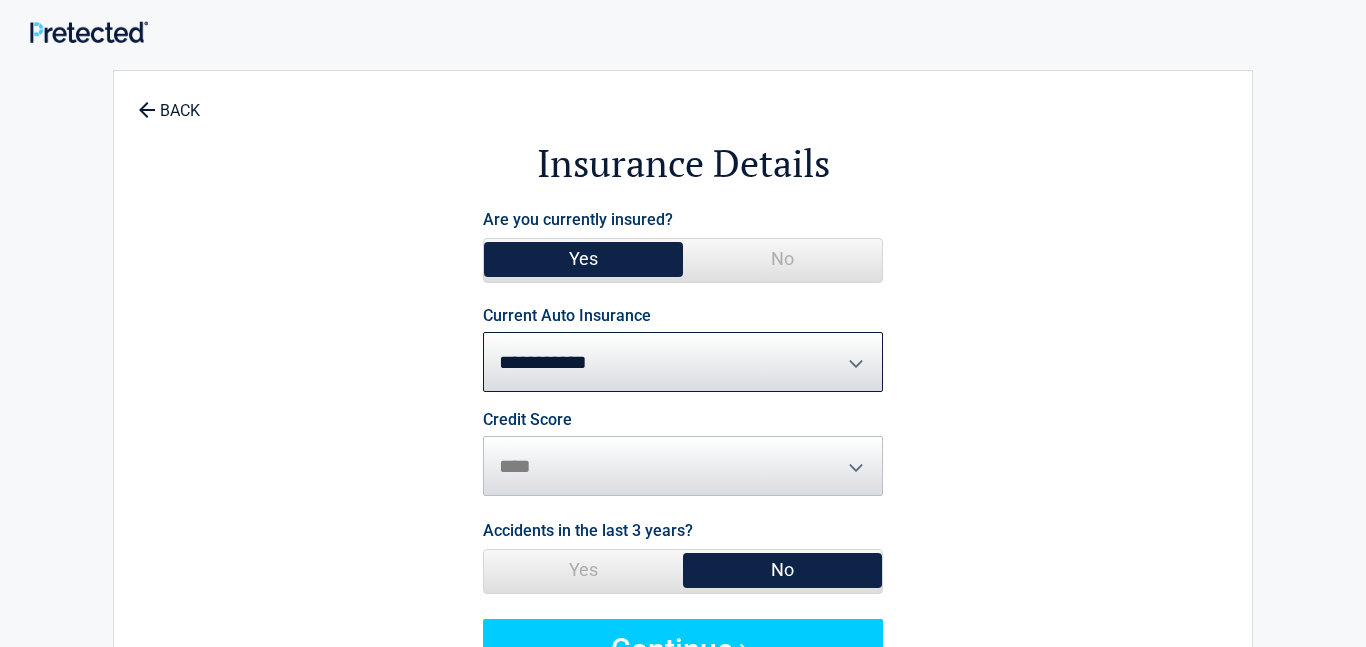click on "**********" at bounding box center (683, 606) 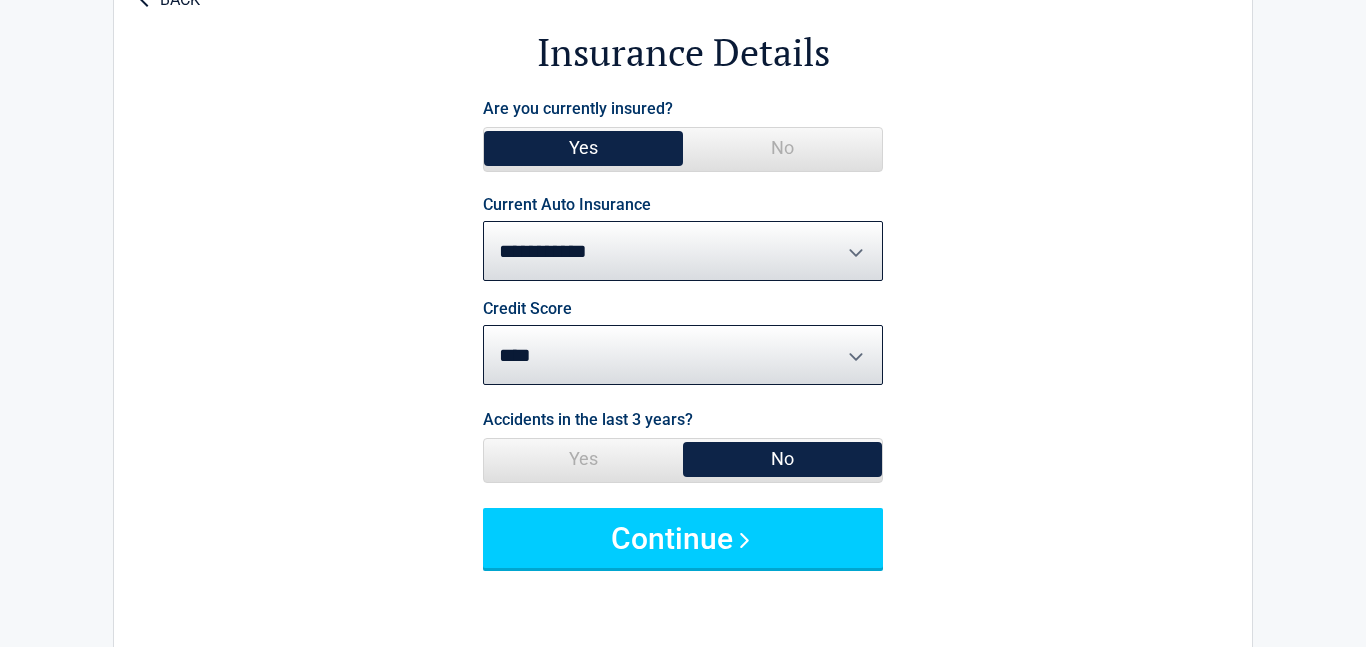 scroll, scrollTop: 96, scrollLeft: 0, axis: vertical 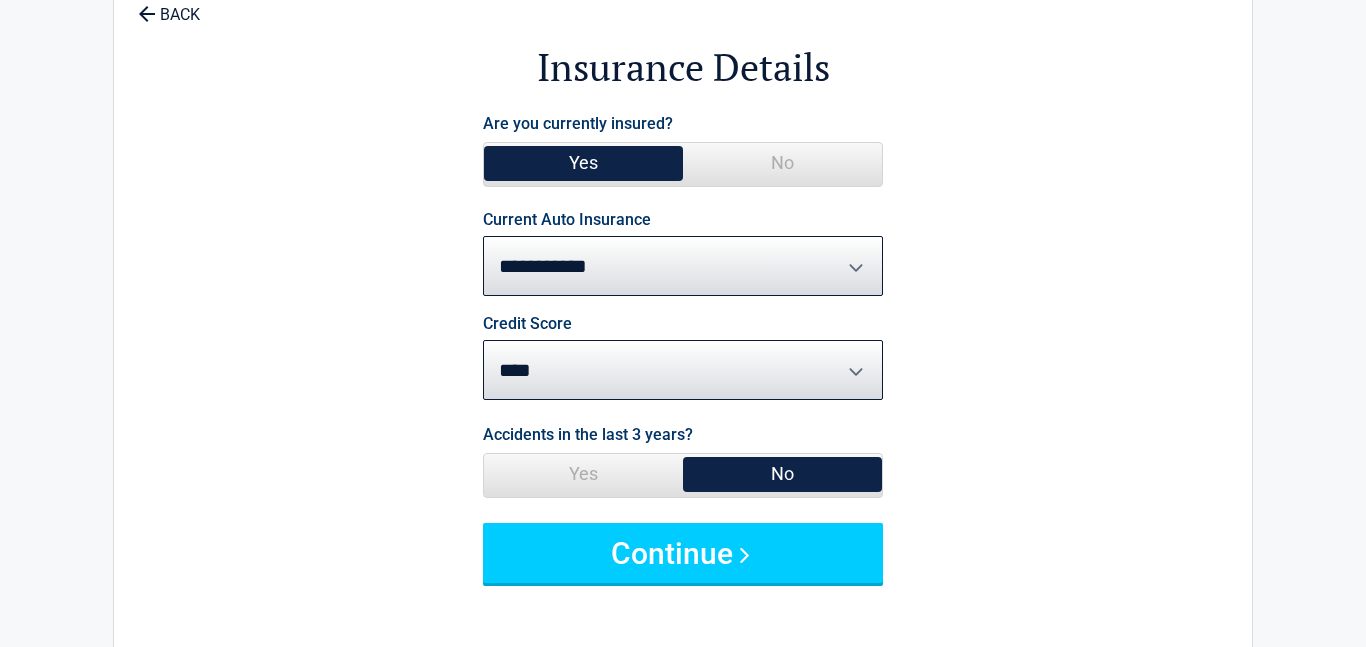 click on "Yes" at bounding box center (583, 474) 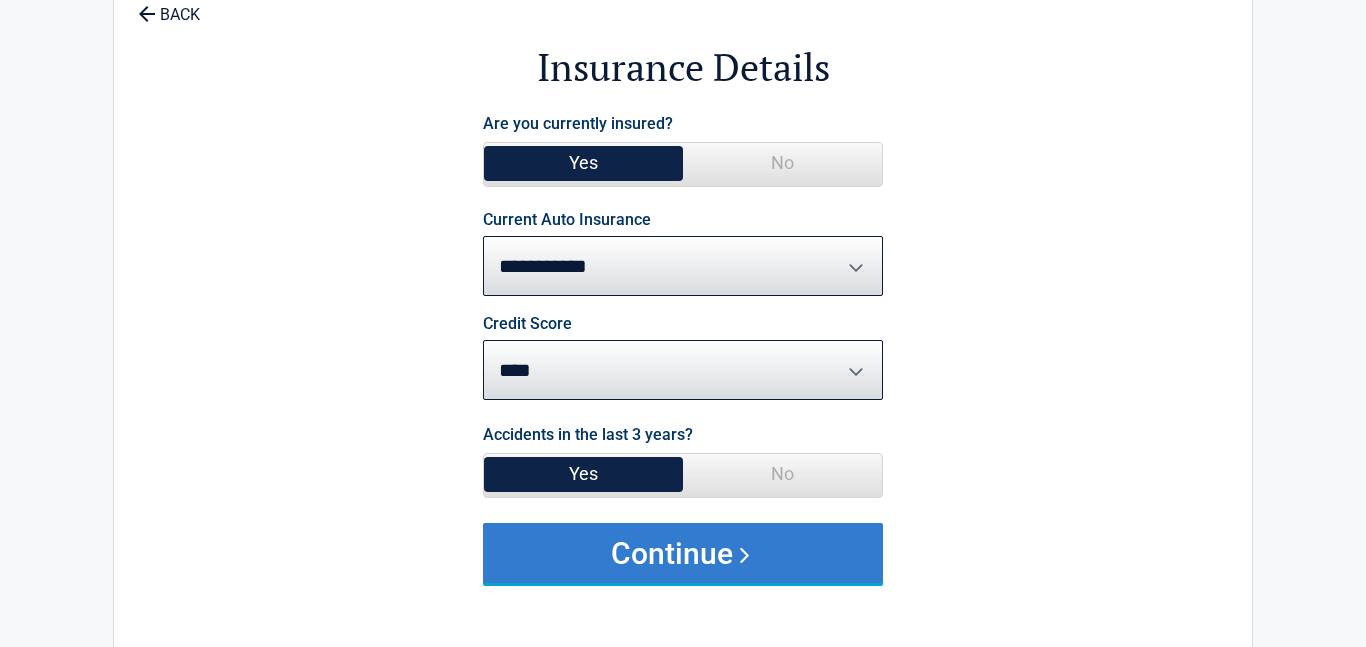 click on "Continue" at bounding box center (683, 553) 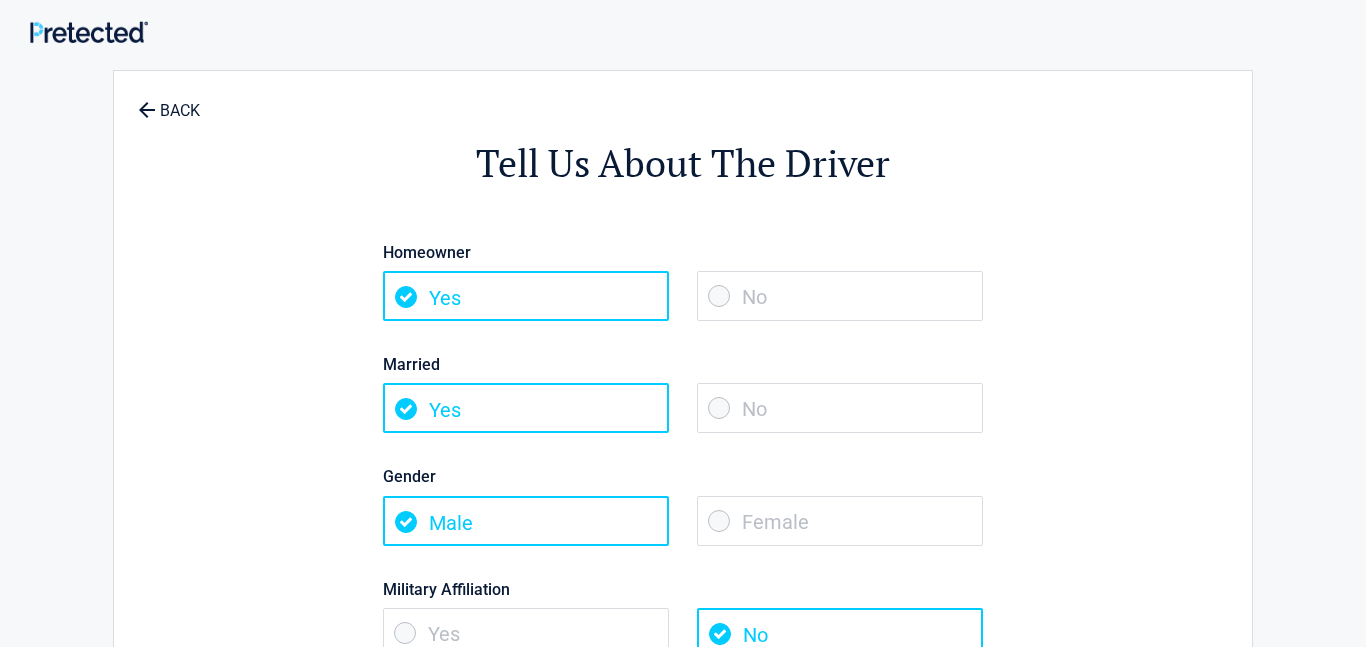 scroll, scrollTop: 10, scrollLeft: 0, axis: vertical 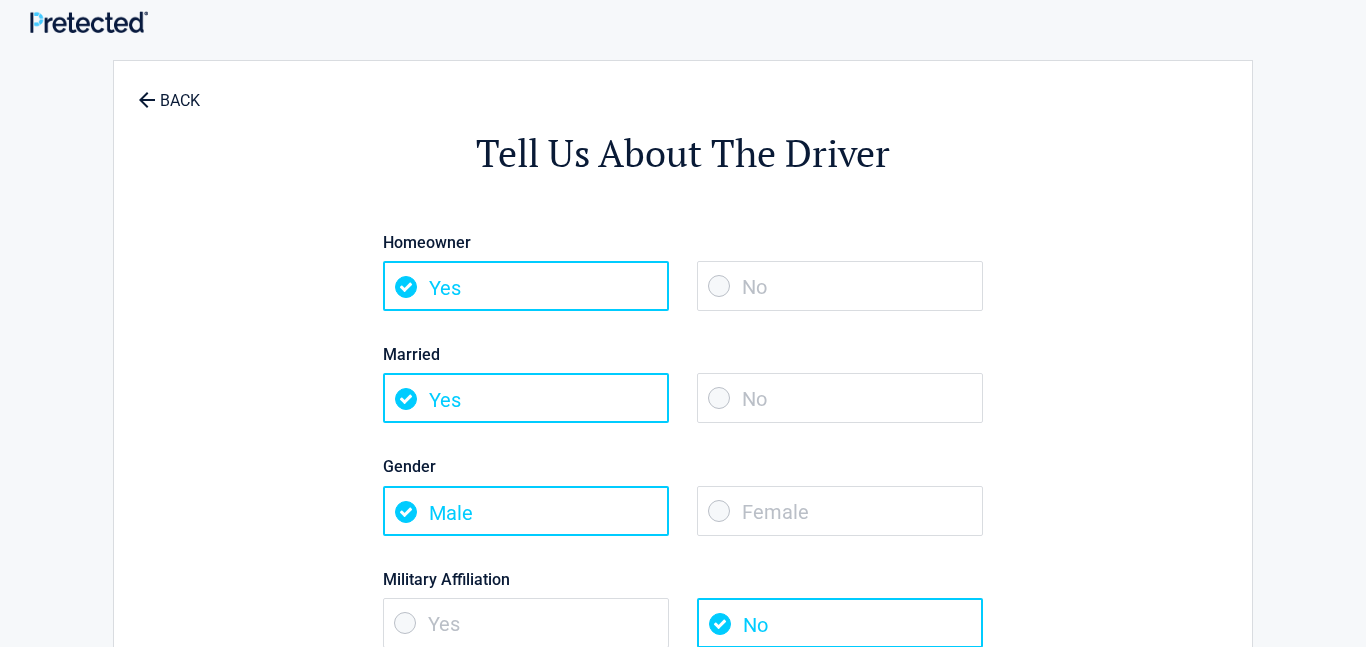 click on "No" at bounding box center [840, 286] 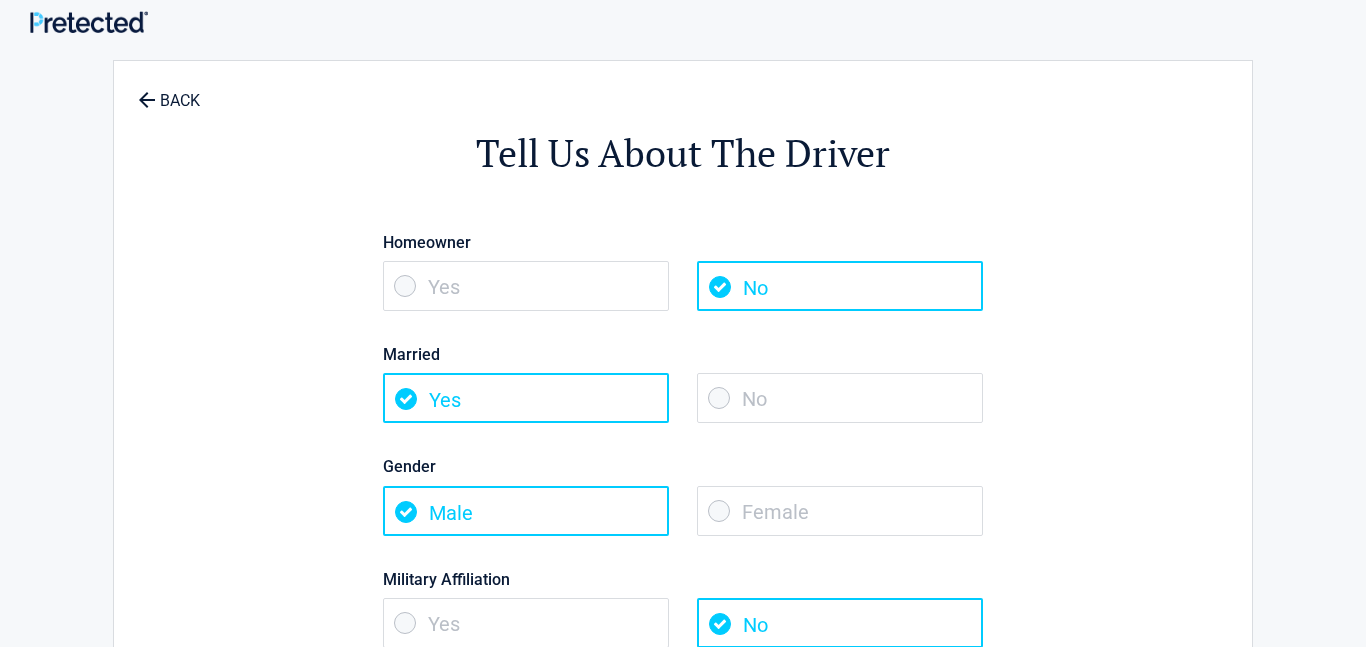 click on "No" at bounding box center [840, 398] 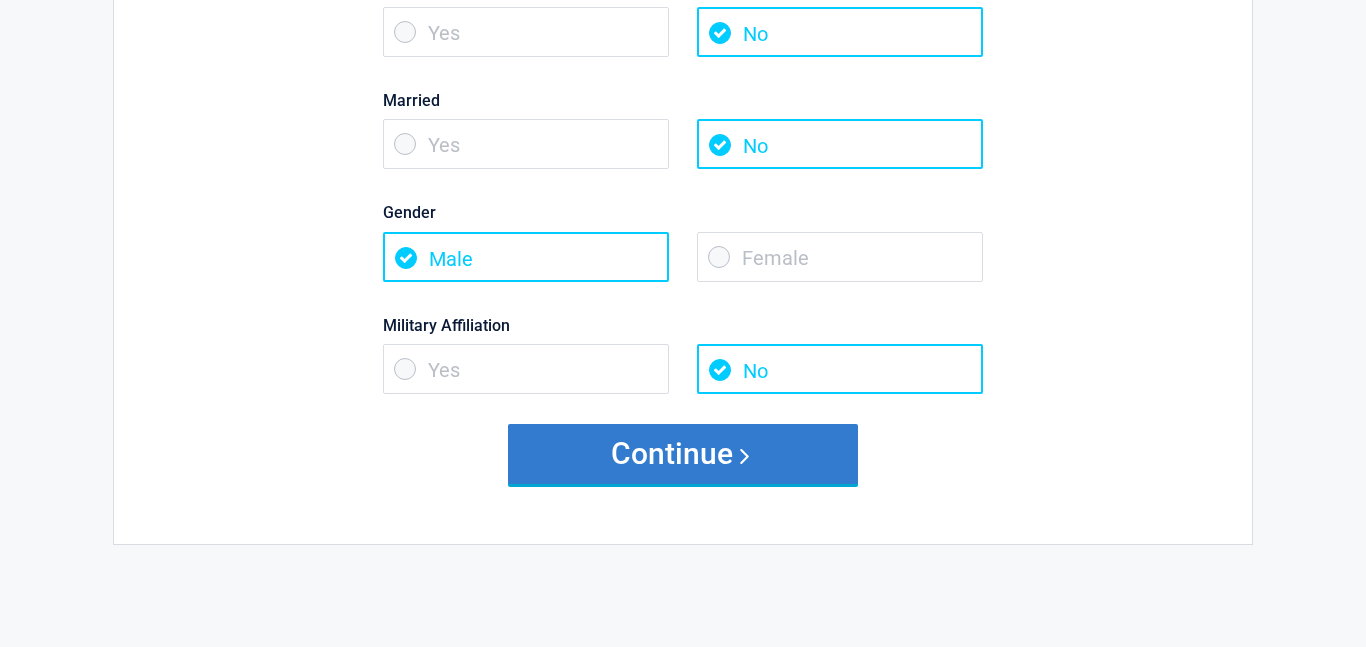 click on "Continue" at bounding box center (683, 454) 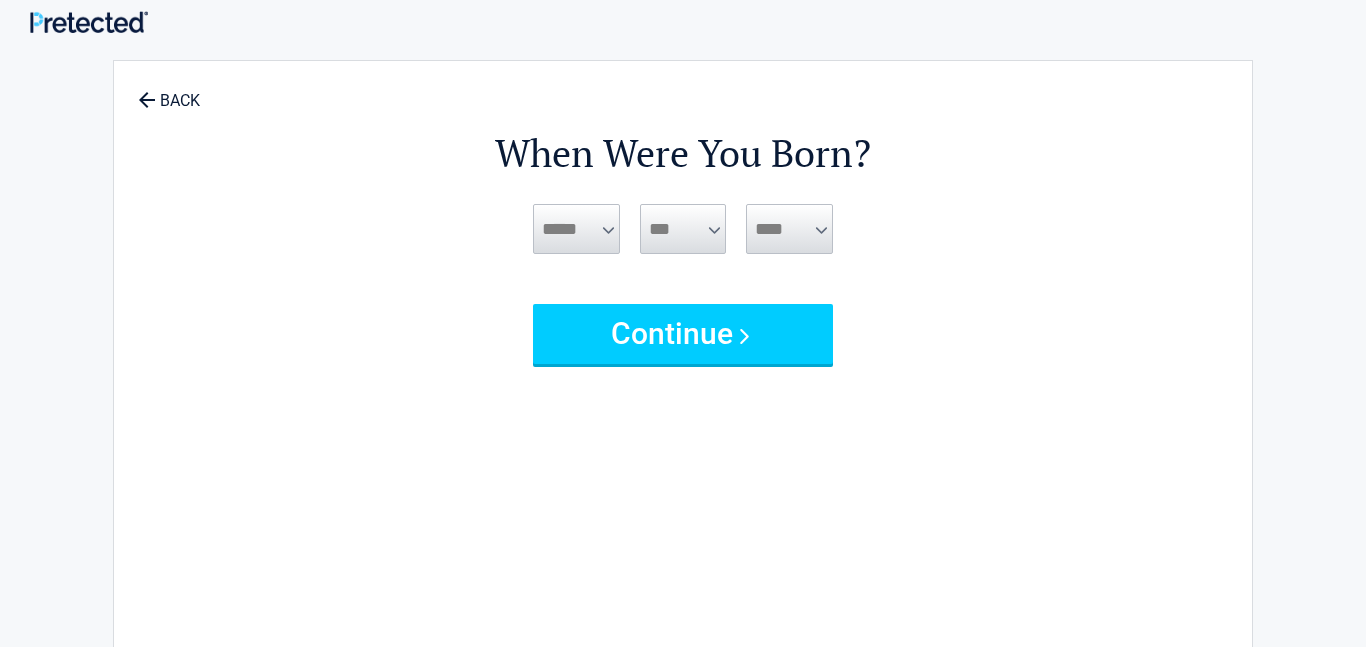scroll, scrollTop: 0, scrollLeft: 0, axis: both 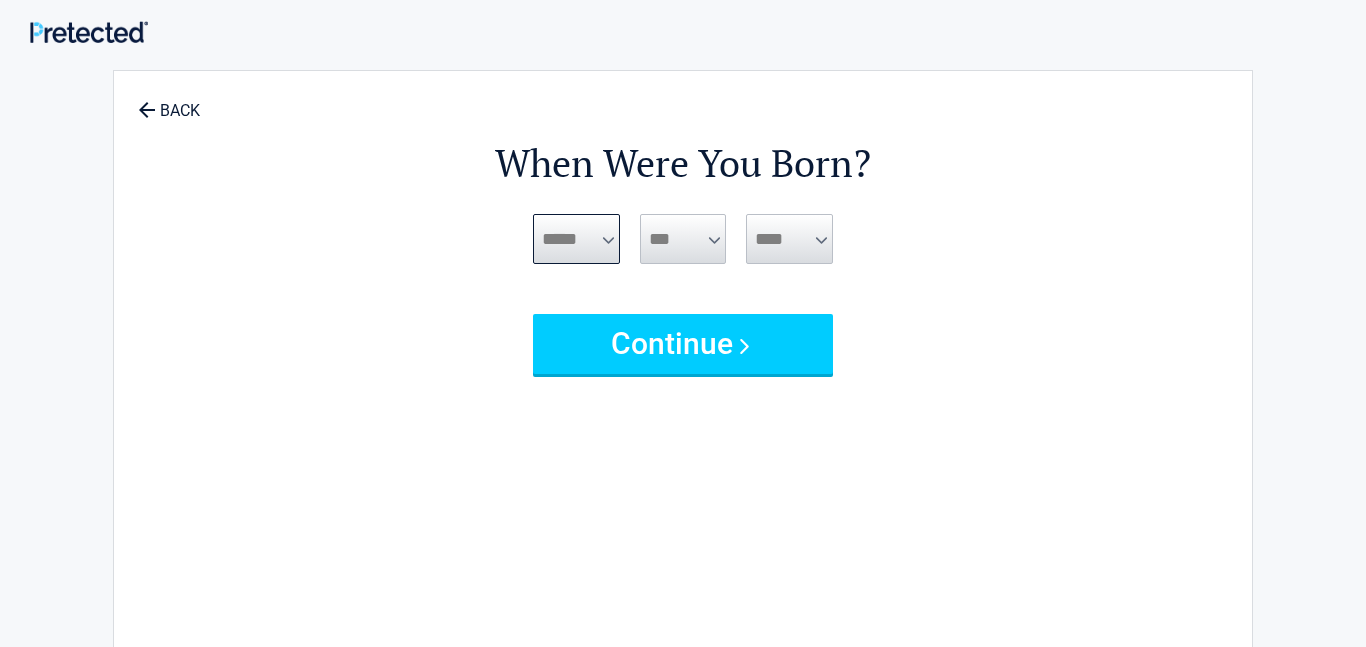 click on "*****
***
***
***
***
***
***
***
***
***
***
***
***" at bounding box center (576, 239) 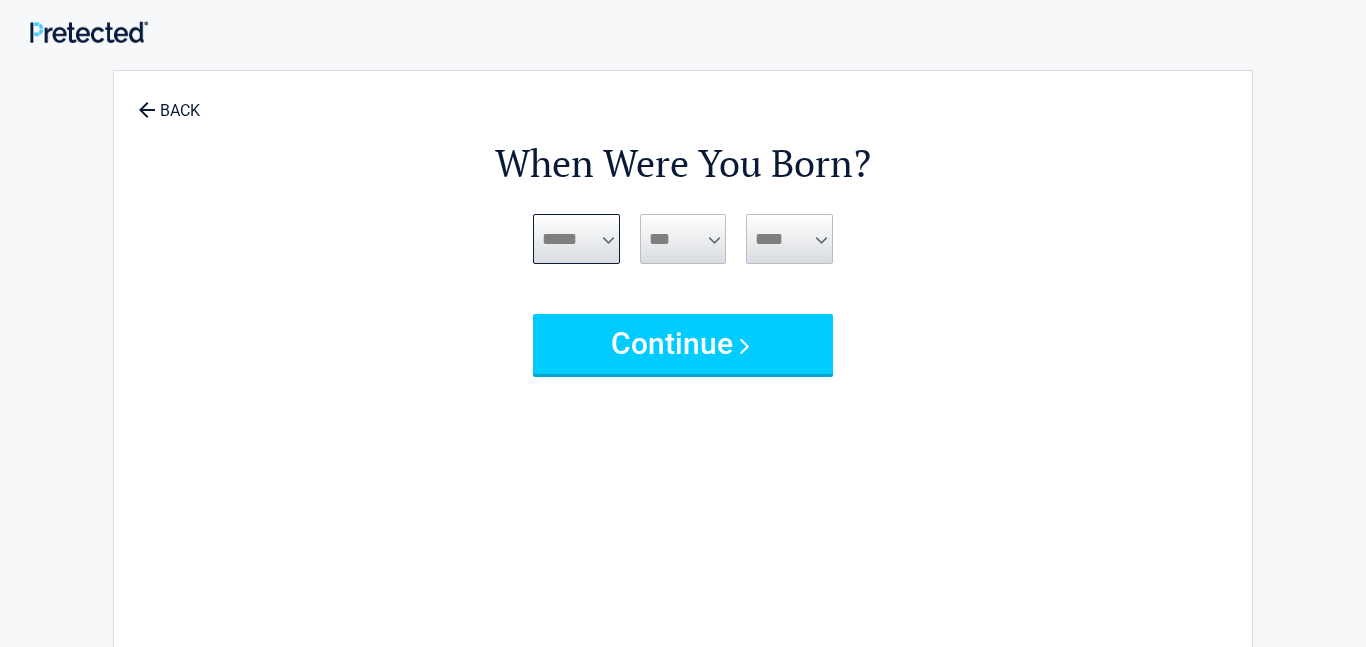 select on "*" 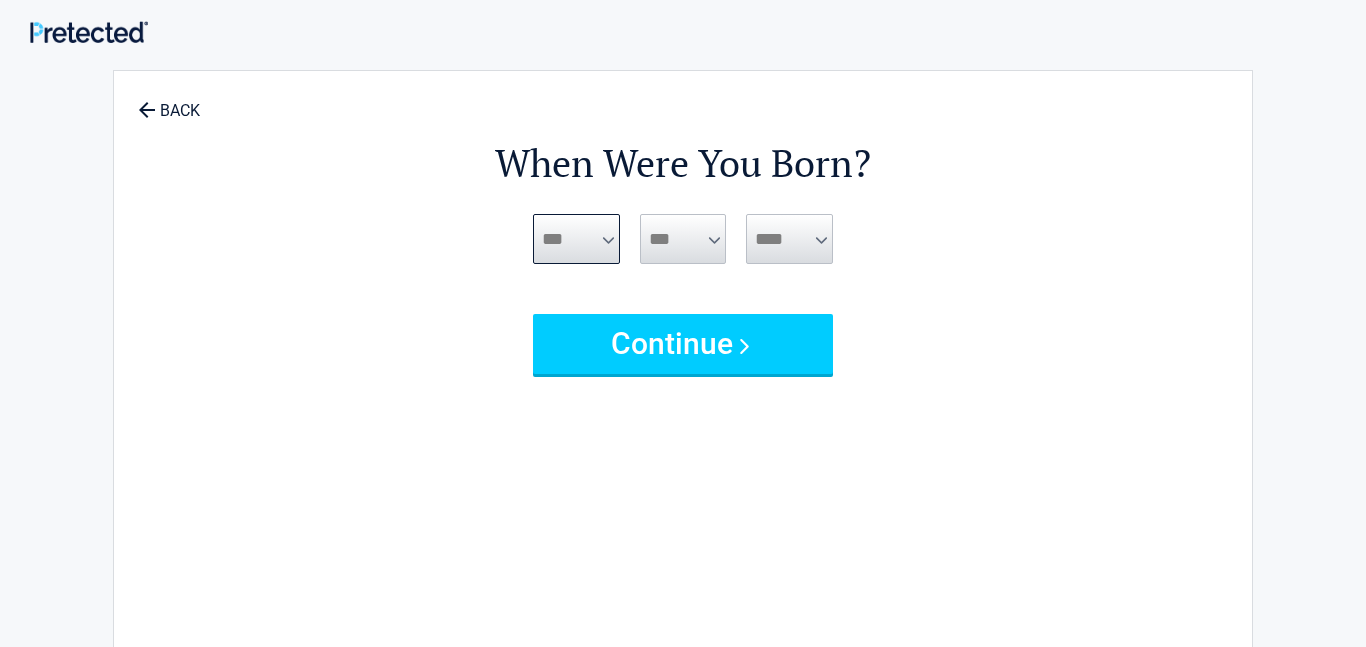 click on "*****
***
***
***
***
***
***
***
***
***
***
***
***" at bounding box center (576, 239) 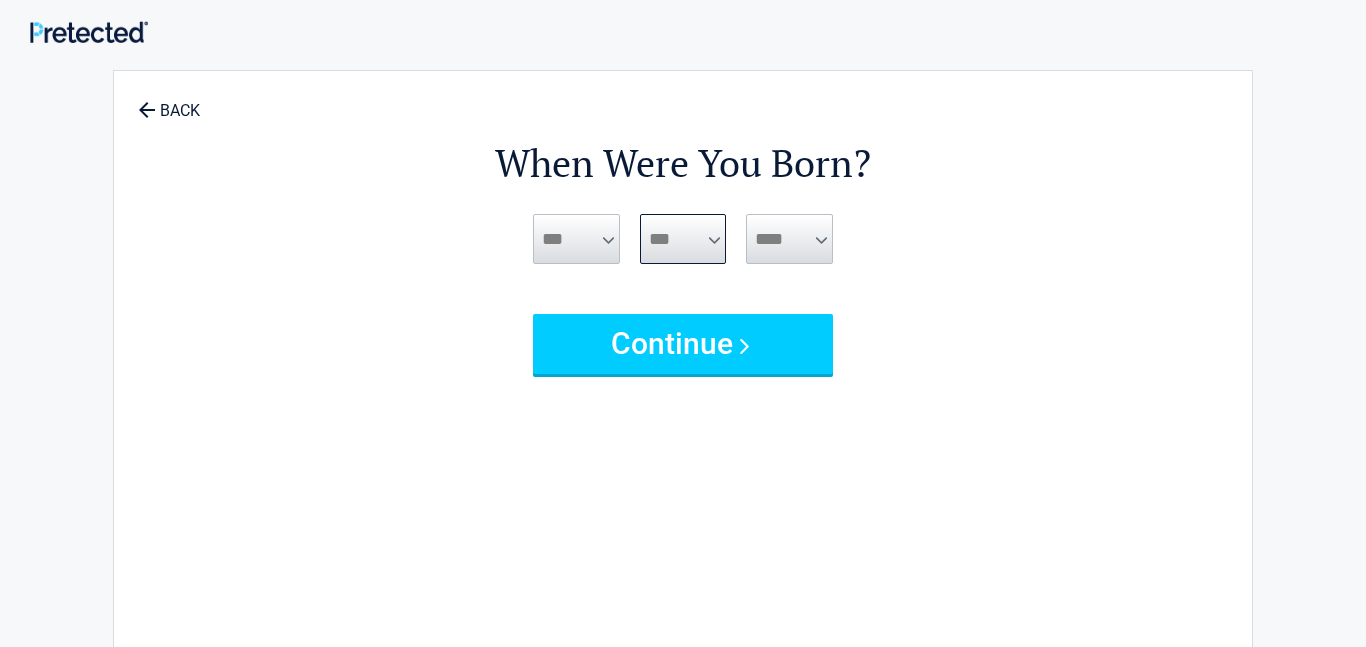 click on "*** * * * * * * * * * ** ** ** ** ** ** ** ** ** ** ** ** ** ** ** ** ** ** ** ** ** **" at bounding box center (683, 239) 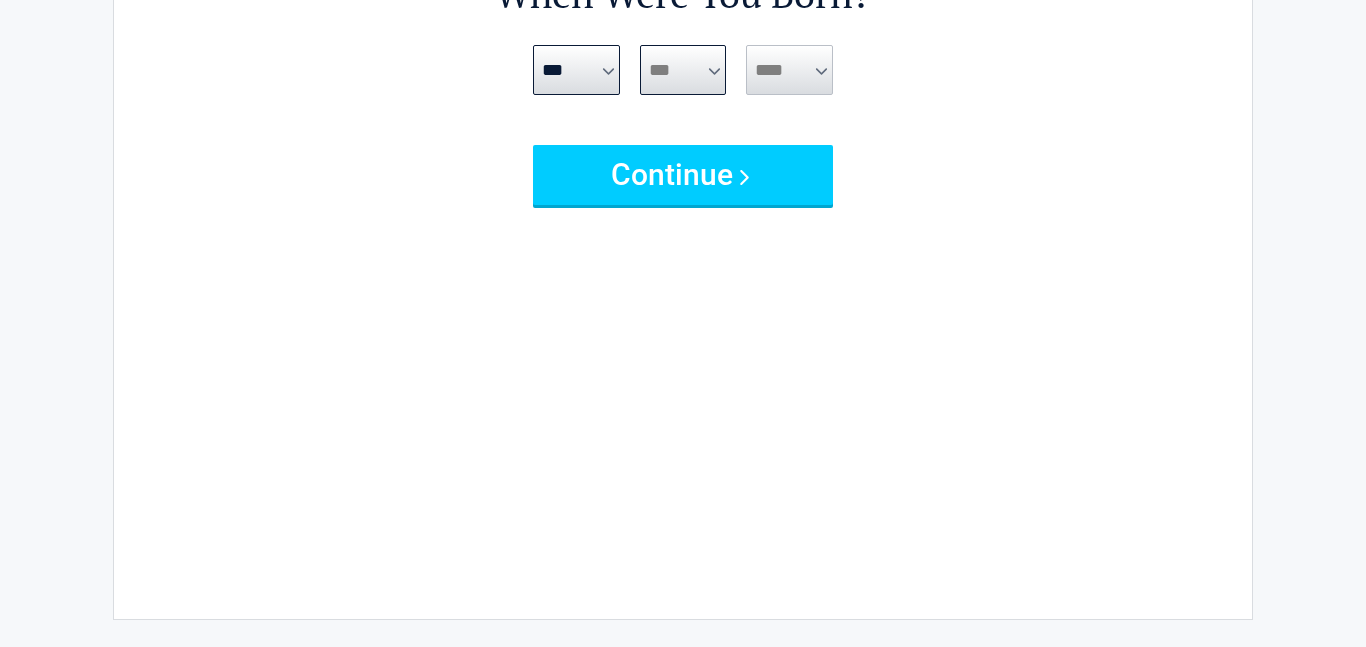 scroll, scrollTop: 170, scrollLeft: 0, axis: vertical 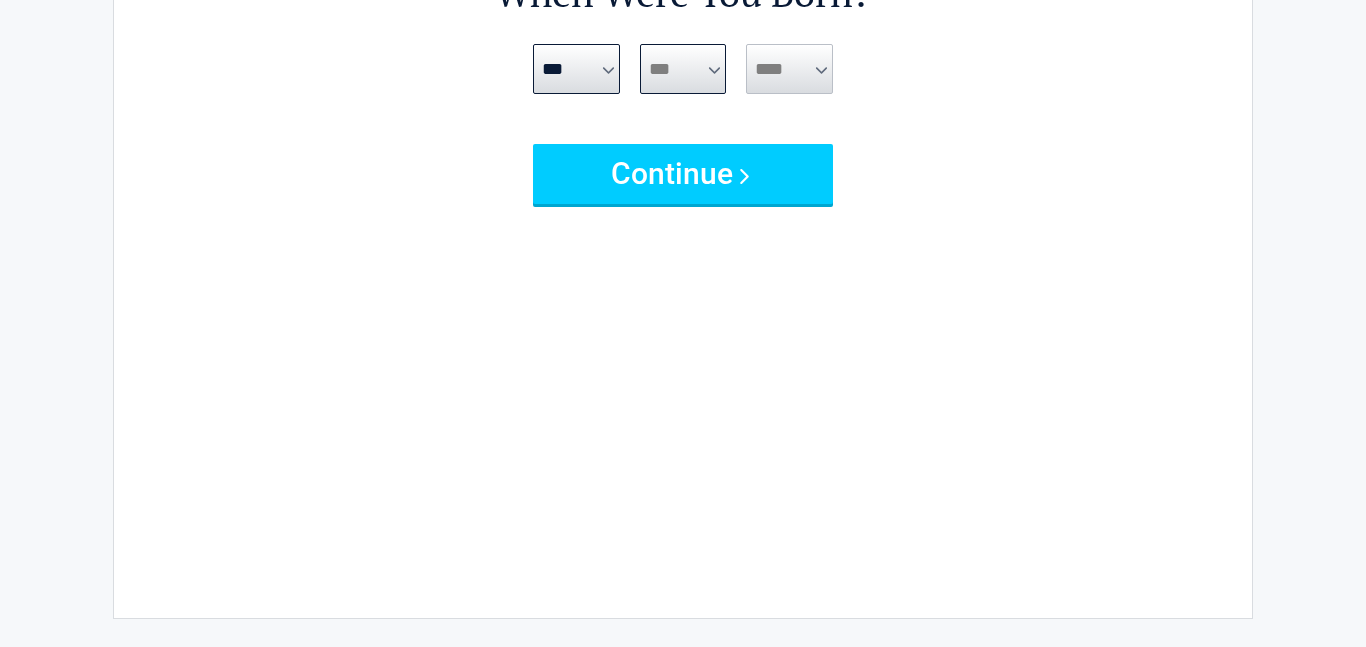 click on "*** * * * * * * * * * ** ** ** ** ** ** ** ** ** ** ** ** ** ** ** ** ** ** ** ** ** **" at bounding box center [683, 69] 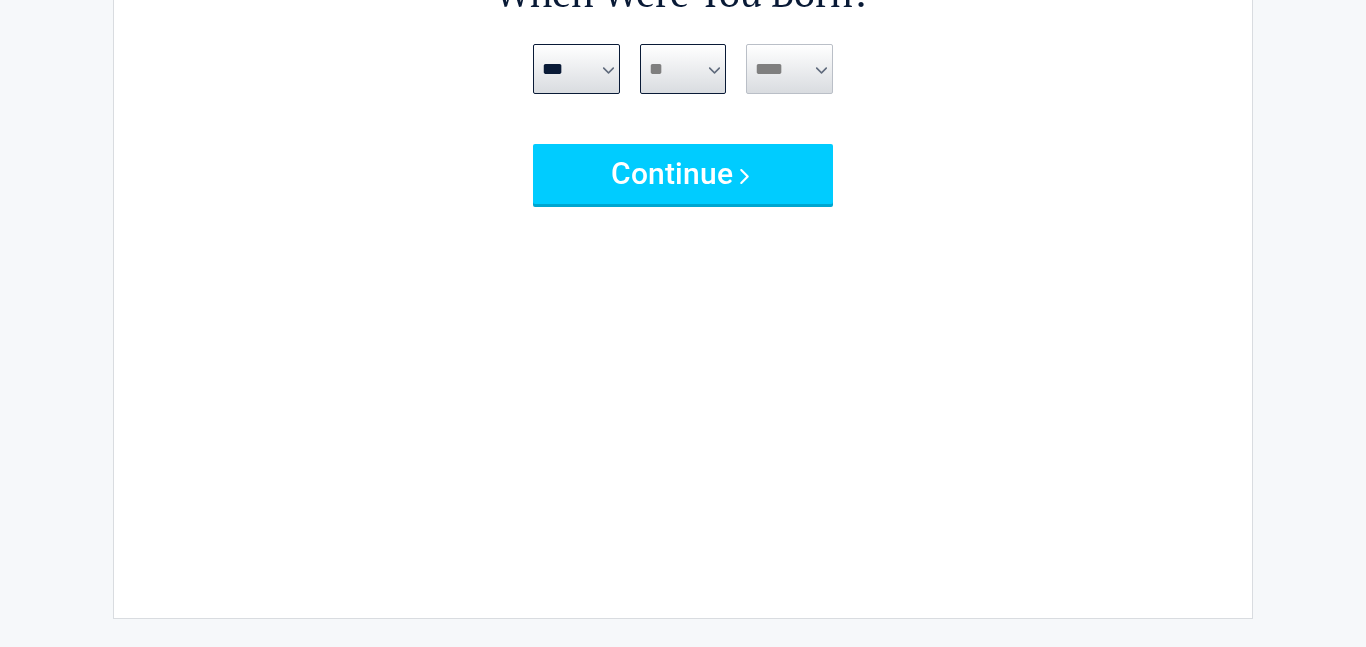 click on "*** * * * * * * * * * ** ** ** ** ** ** ** ** ** ** ** ** ** ** ** ** ** ** ** ** ** **" at bounding box center (683, 69) 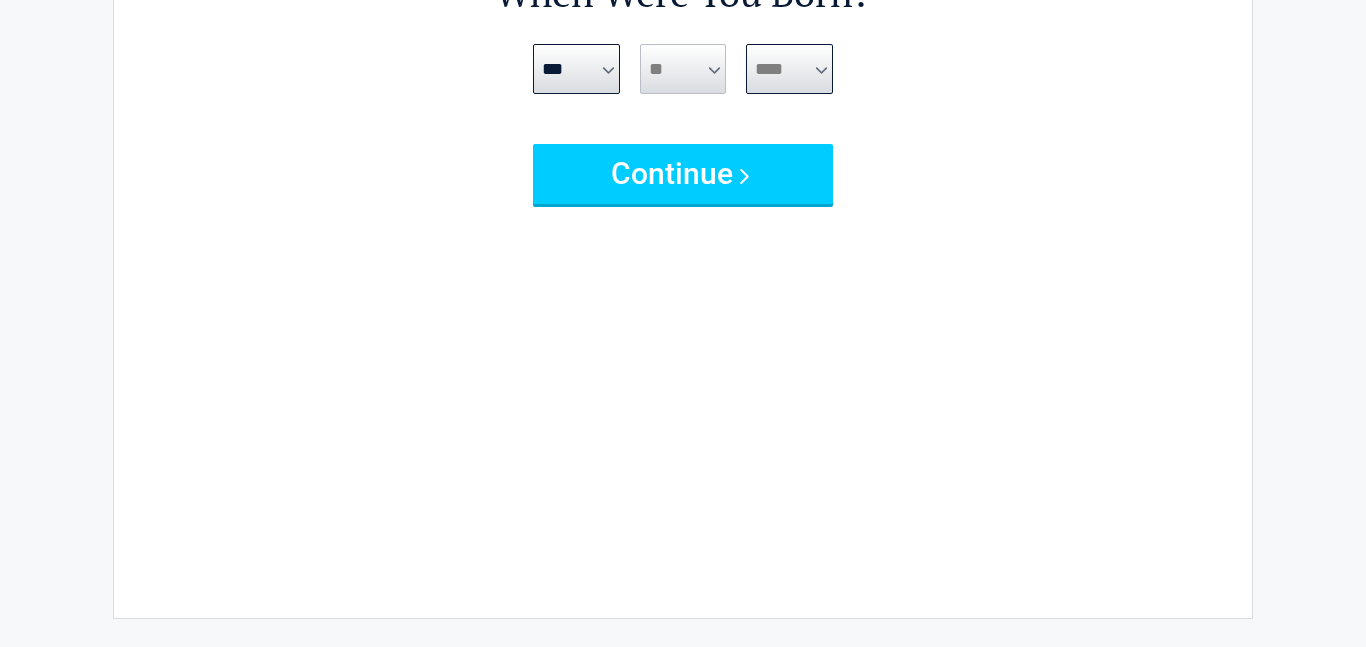click on "****
****
****
****
****
****
****
****
****
****
****
****
****
****
****
****
****
****
****
****
****
****
****
****
****
****
****
****
****
****
****
****
****
****
****
****
****
****
****
****
****
****
****
****
****
****
****
****
****
****
****
****
****
****
****
****
****
****
****
****
****
****
****
****" at bounding box center (789, 69) 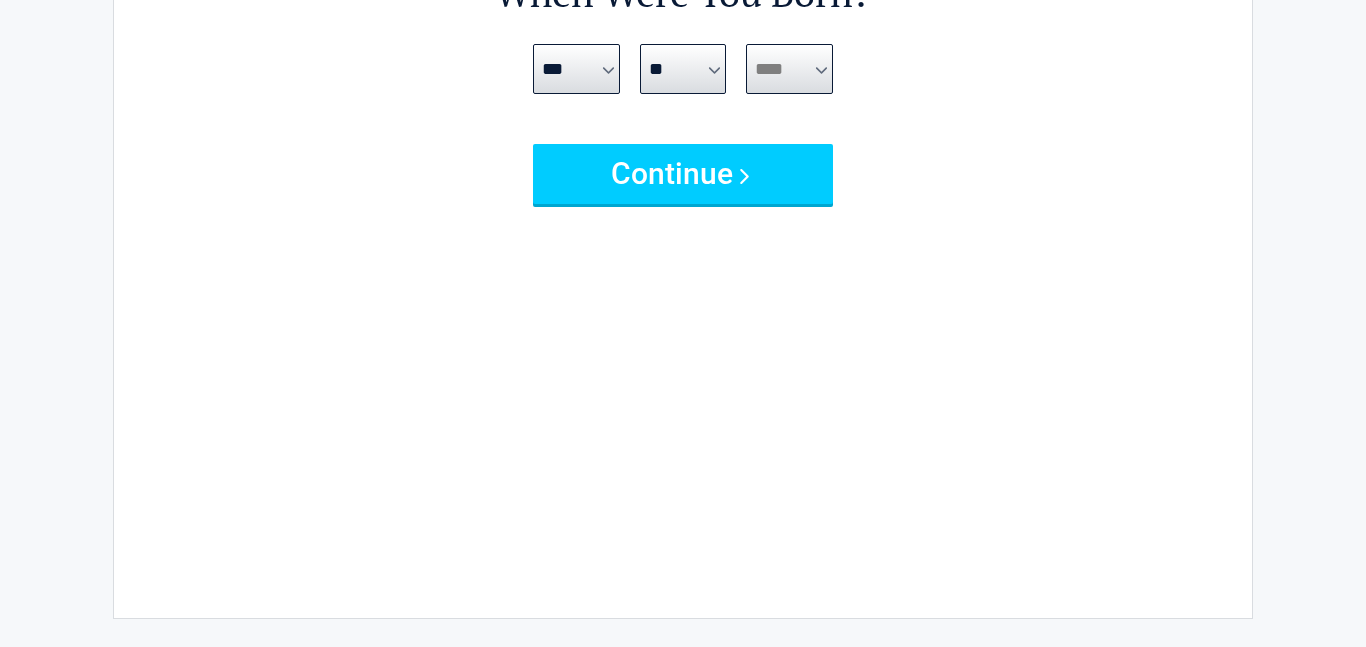 select on "****" 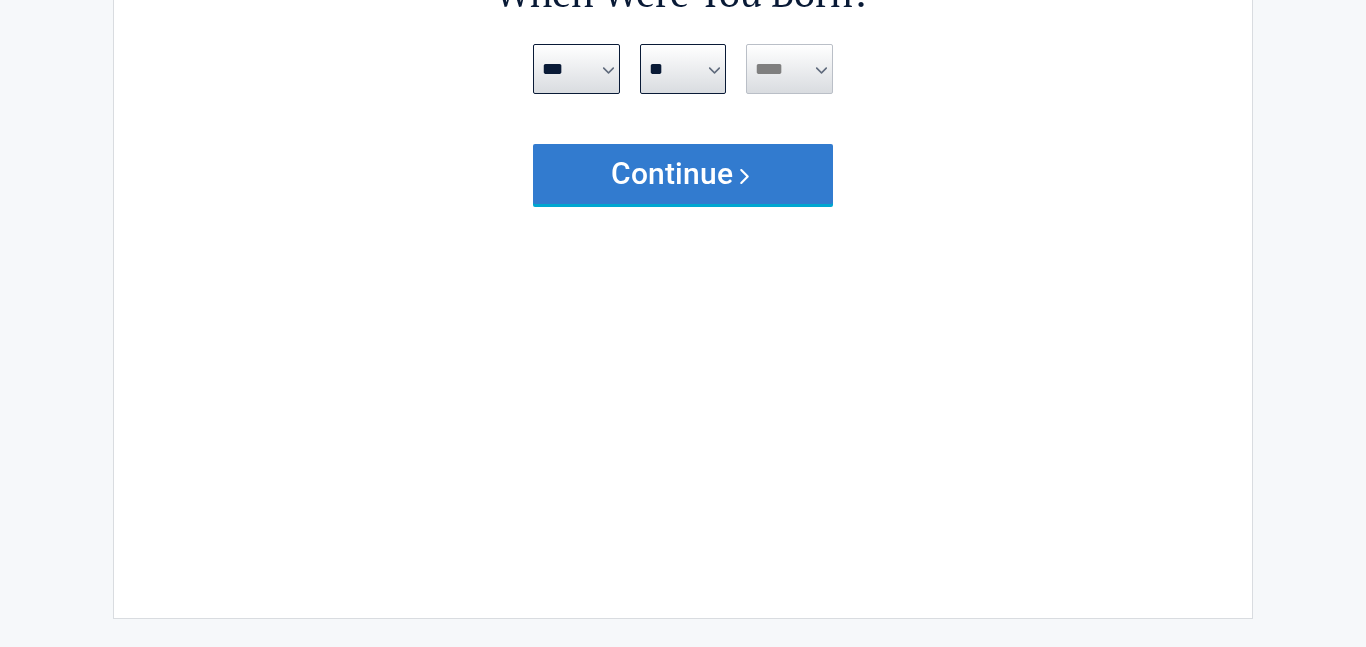click on "Continue" at bounding box center [683, 174] 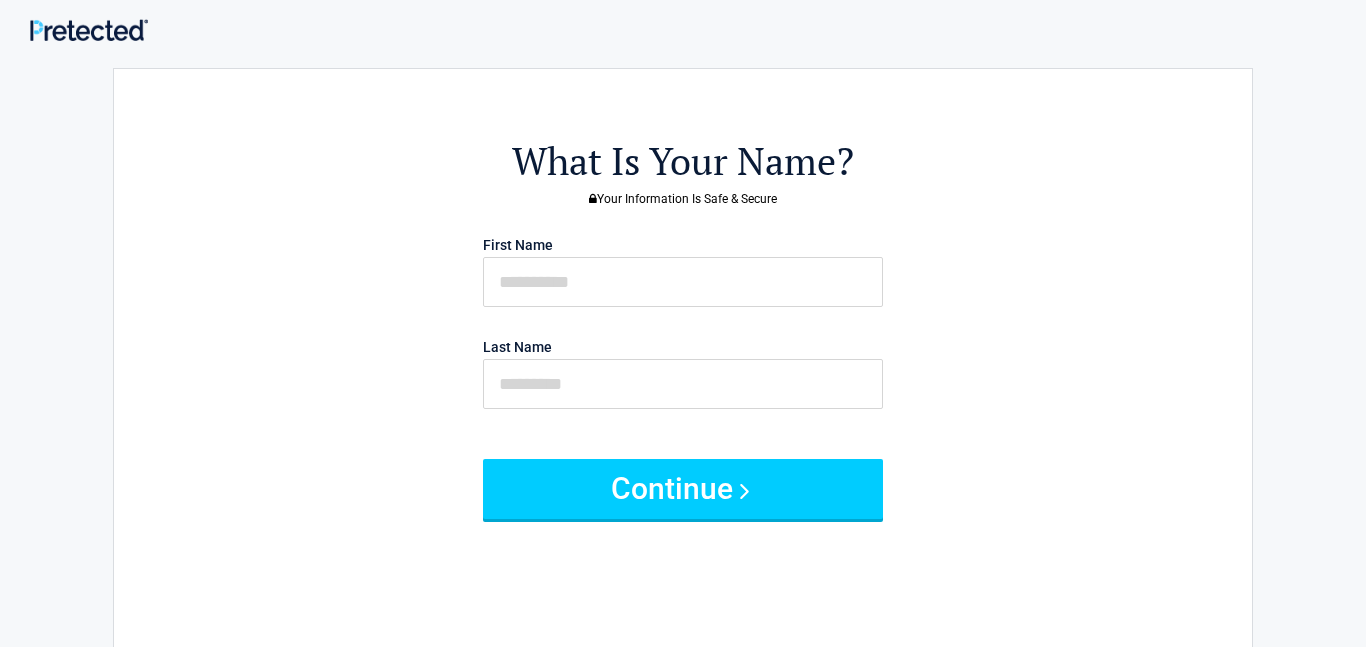 scroll, scrollTop: 0, scrollLeft: 0, axis: both 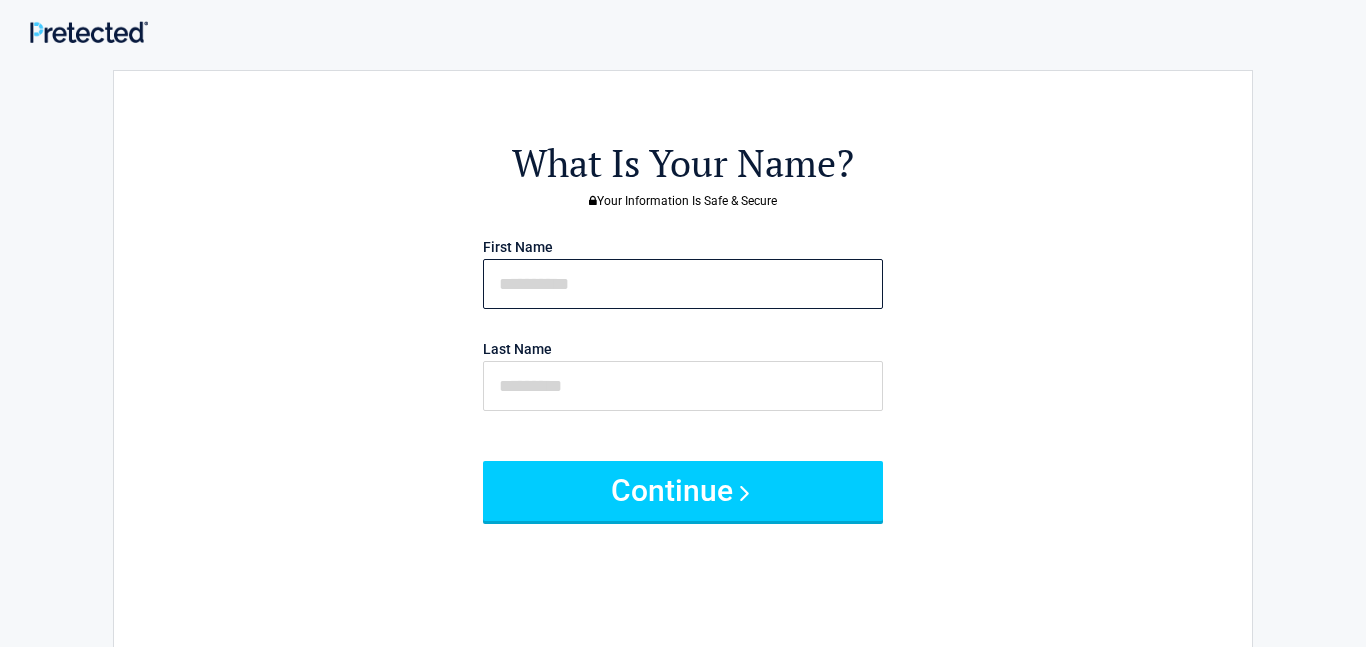 click at bounding box center (683, 284) 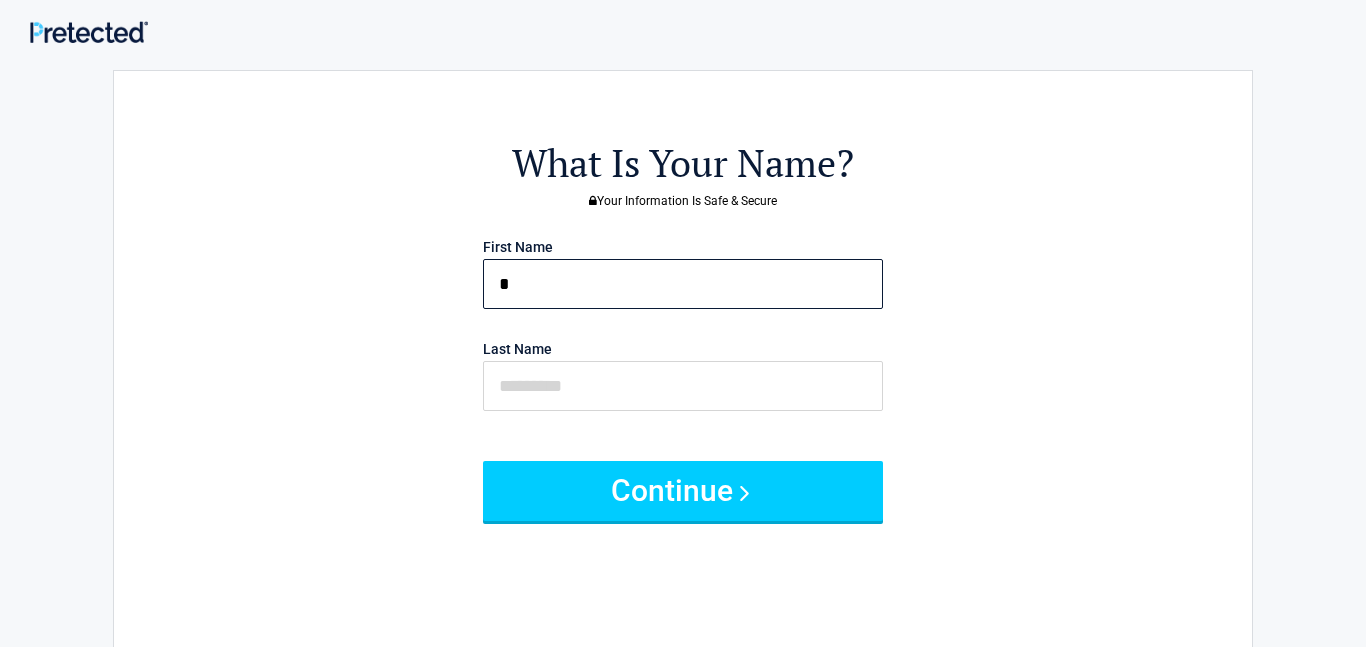type on "****" 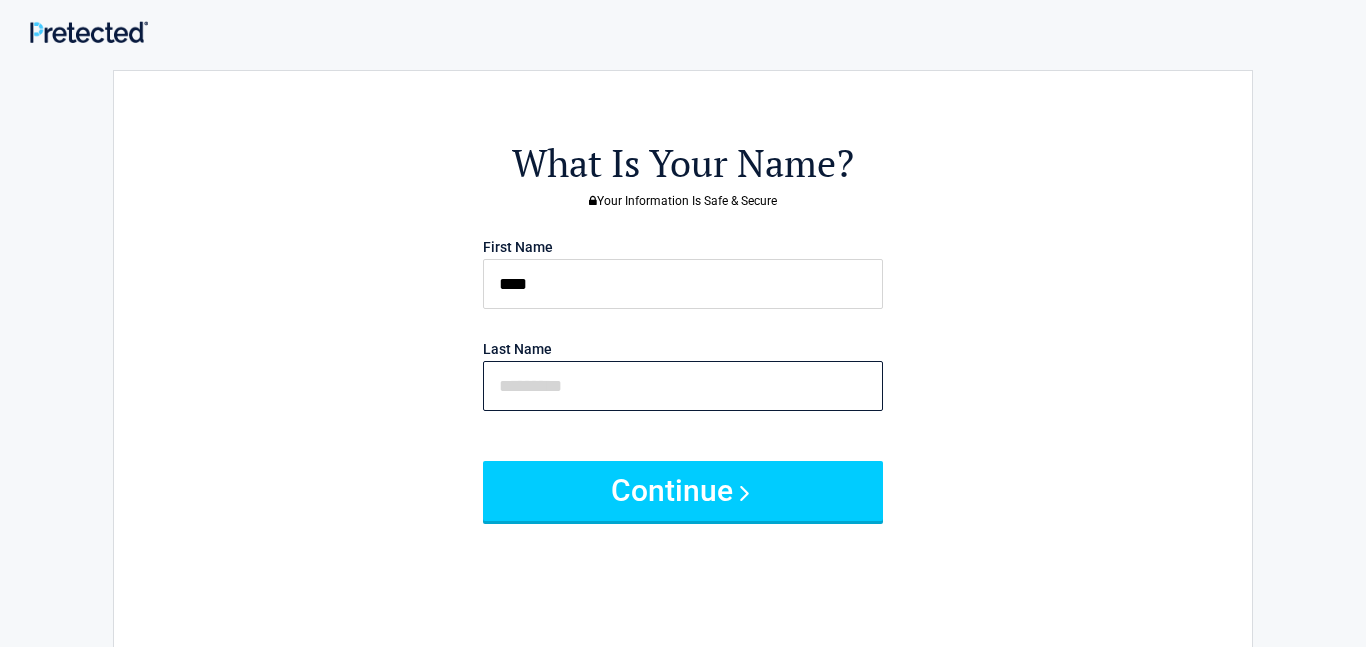 click at bounding box center [683, 386] 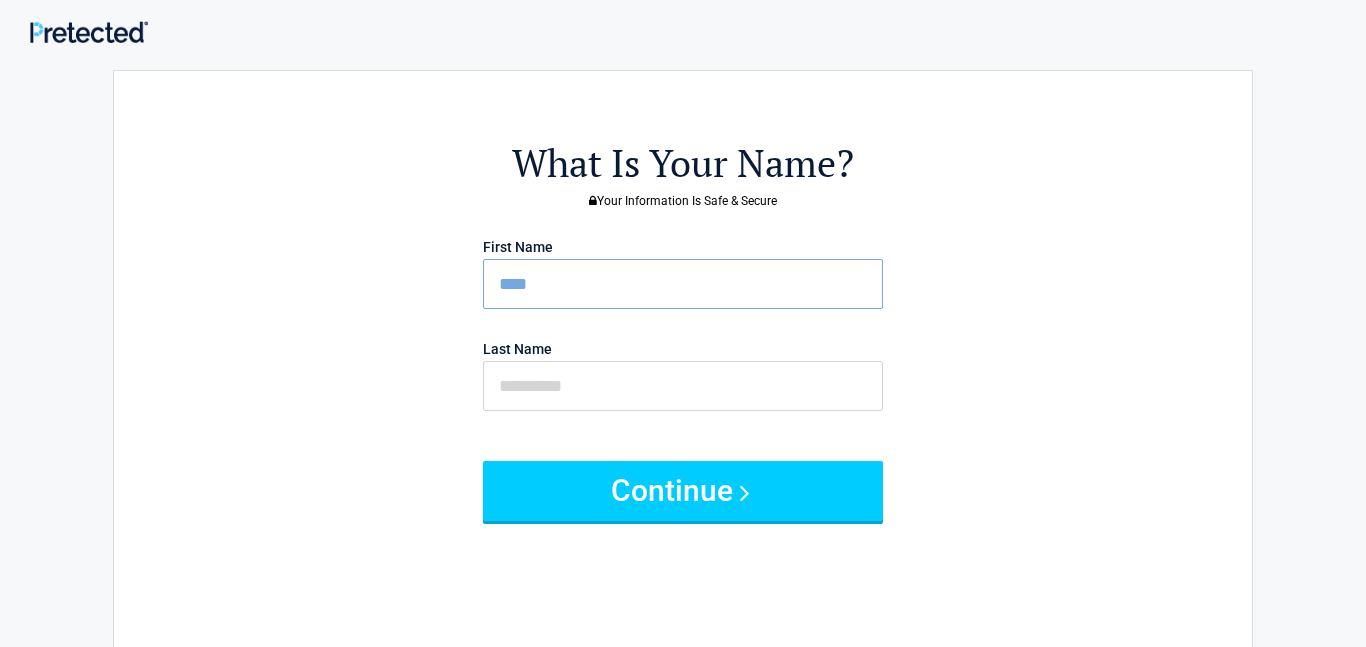 click on "****" at bounding box center [683, 284] 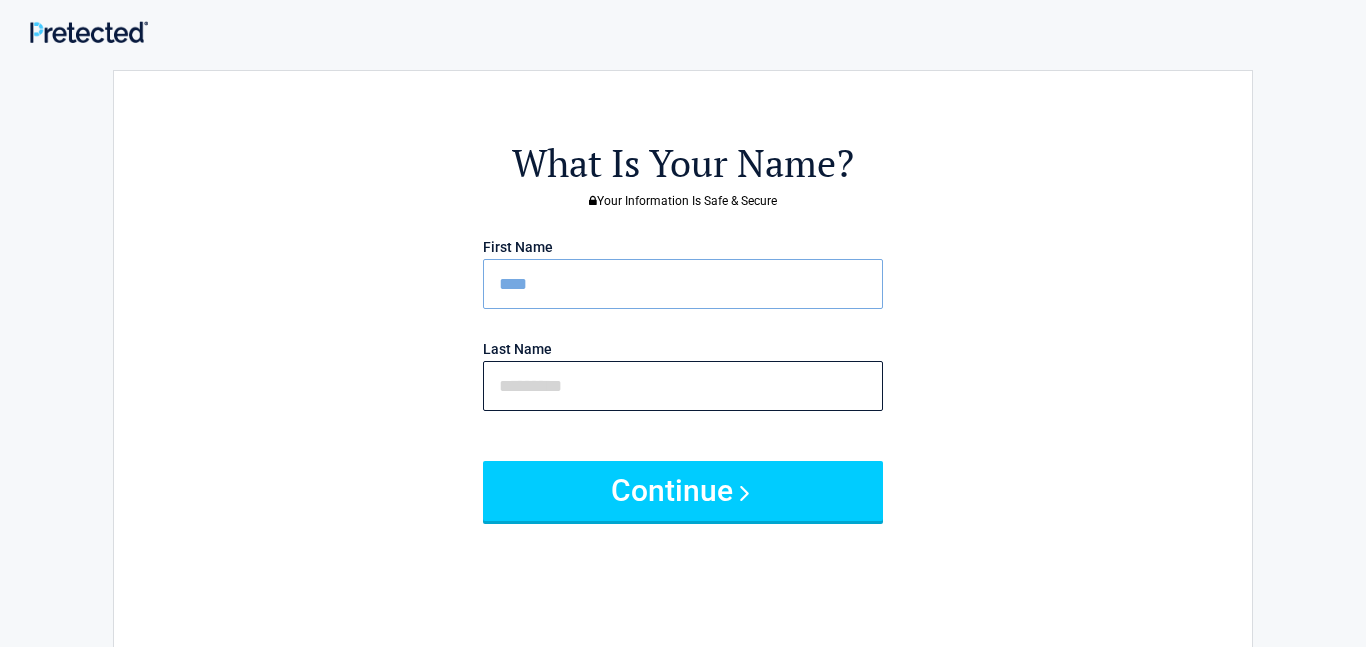 click at bounding box center [683, 386] 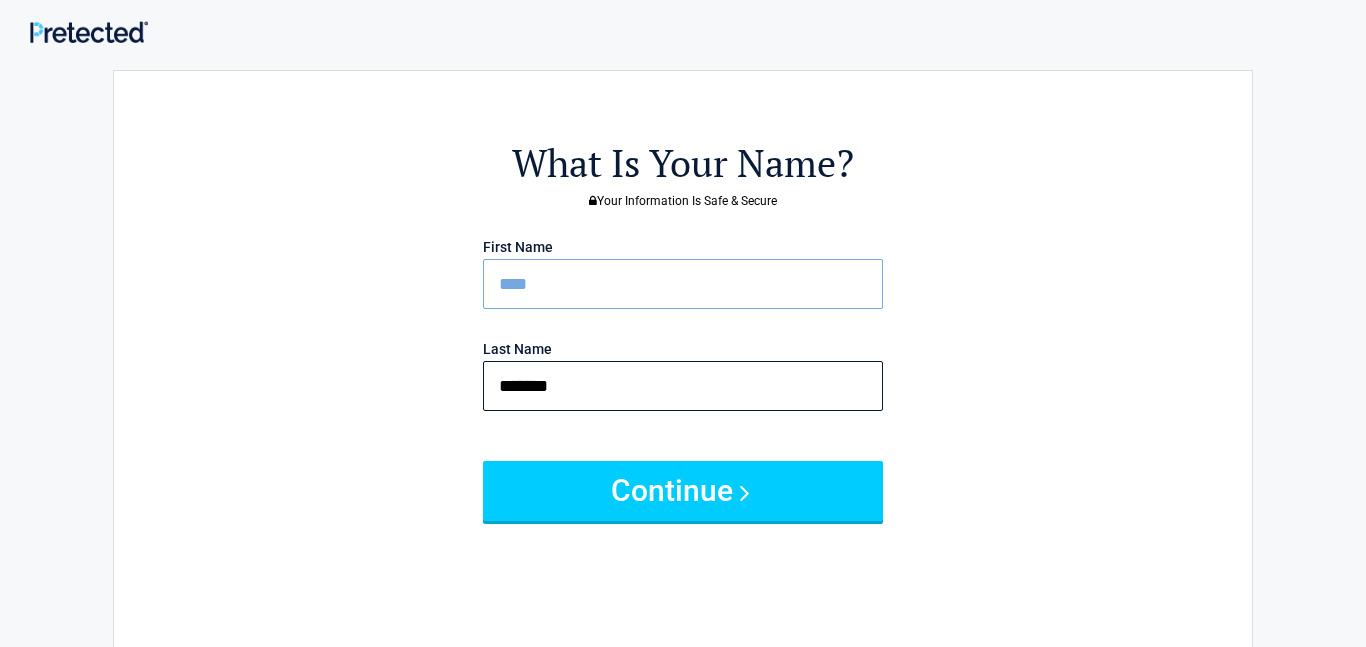 type on "*******" 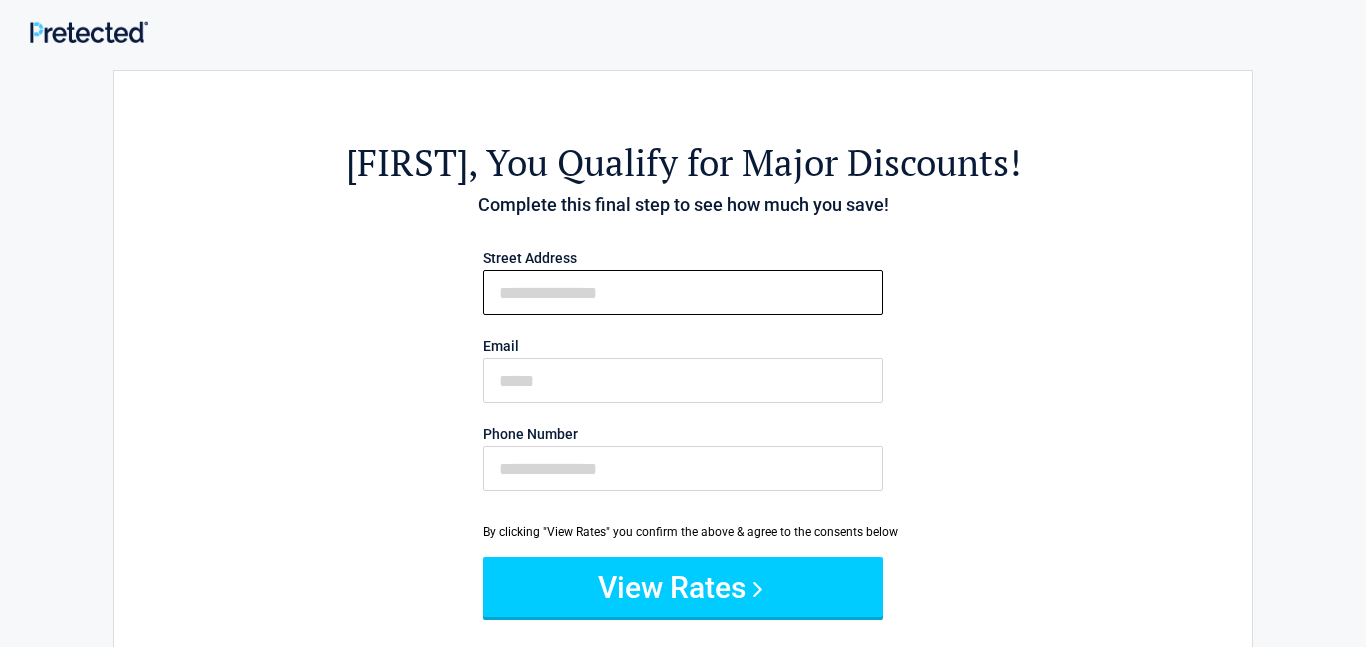 click on "First Name" at bounding box center [683, 292] 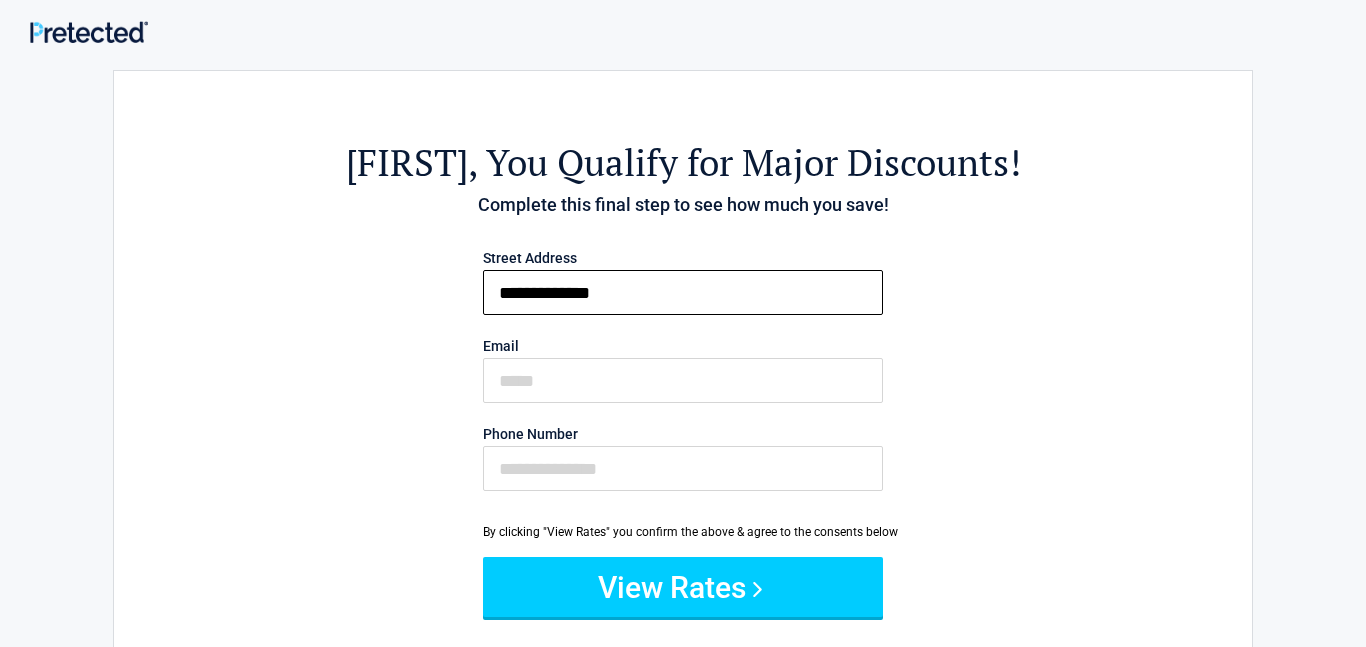 type on "**********" 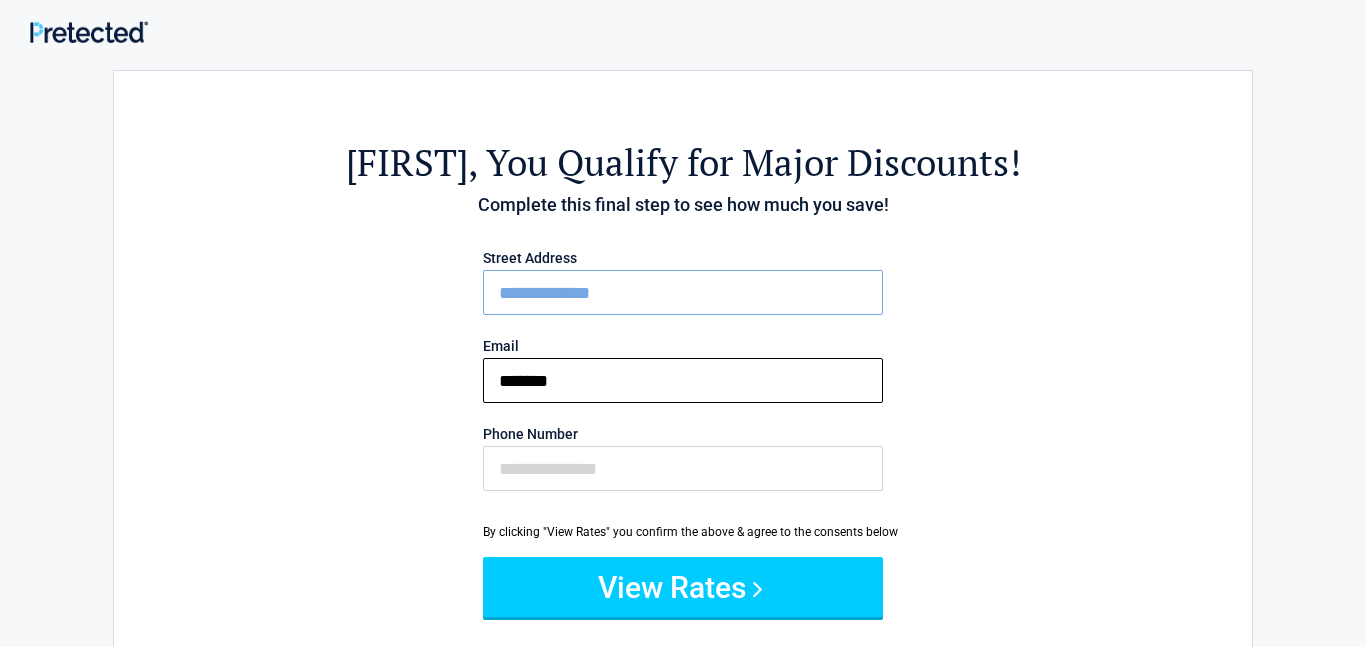 type on "**********" 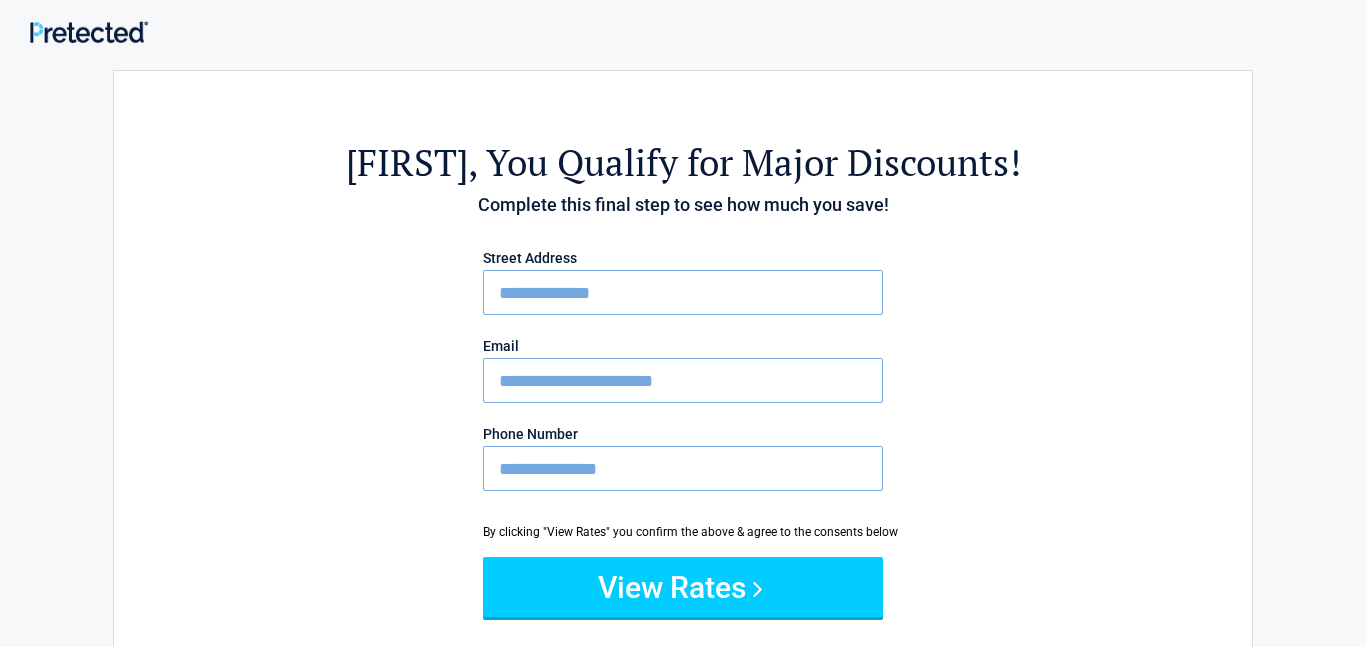 click on "**********" at bounding box center (683, 468) 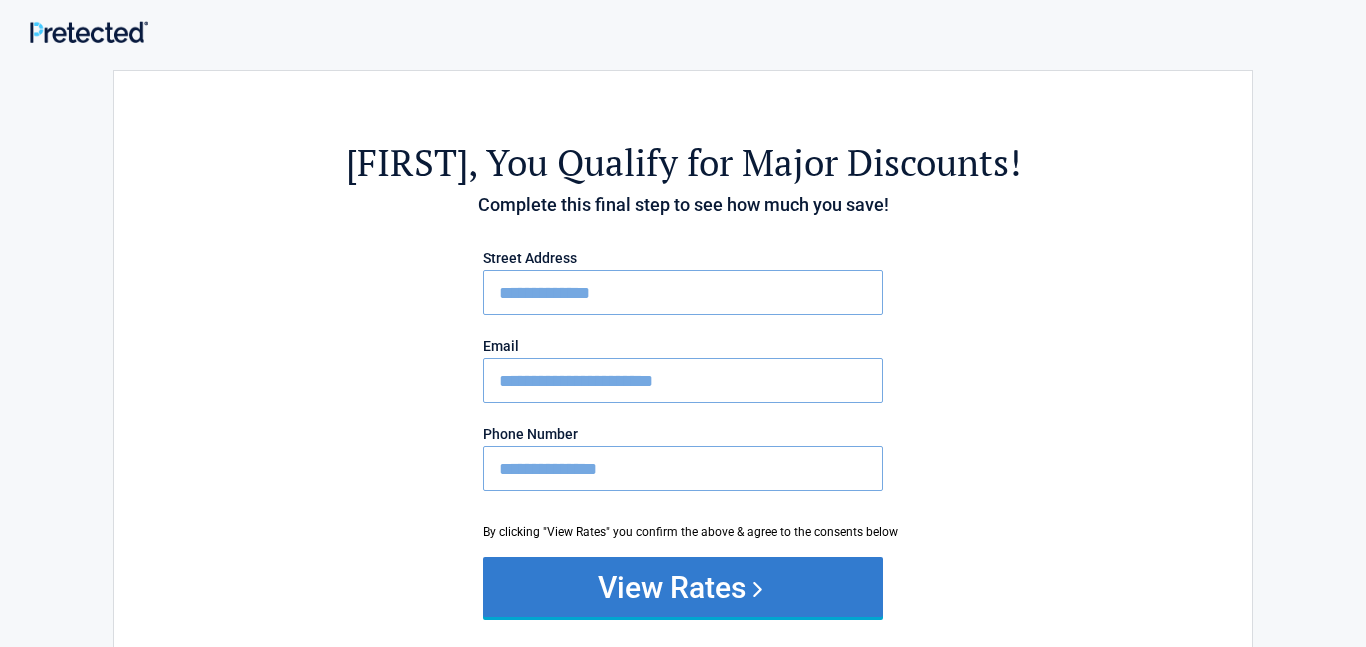 type on "**********" 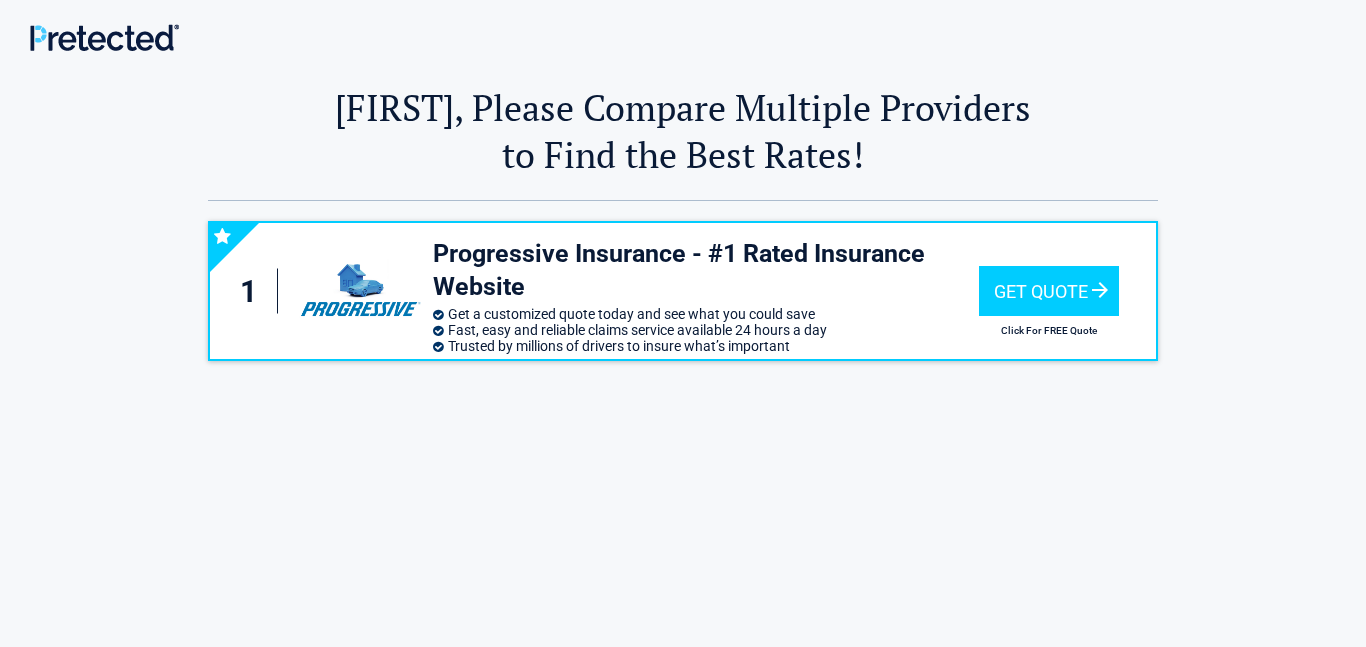scroll, scrollTop: 0, scrollLeft: 0, axis: both 